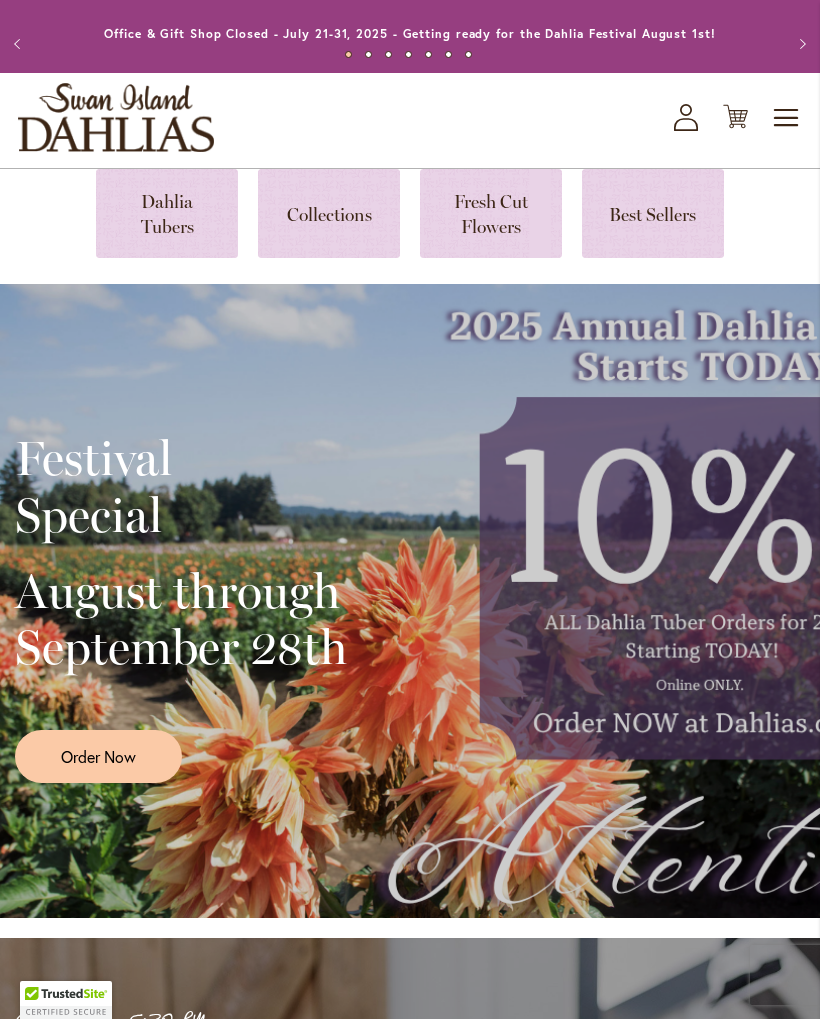 scroll, scrollTop: 37, scrollLeft: 0, axis: vertical 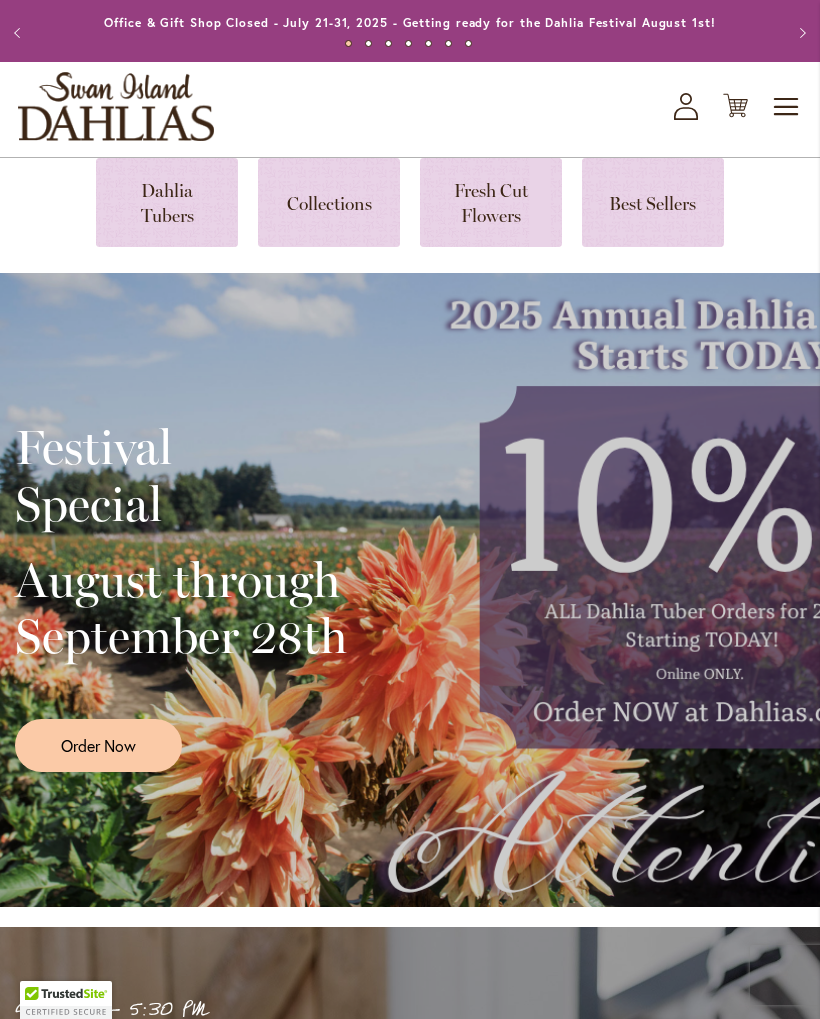 click on "Order Now" at bounding box center [98, 745] 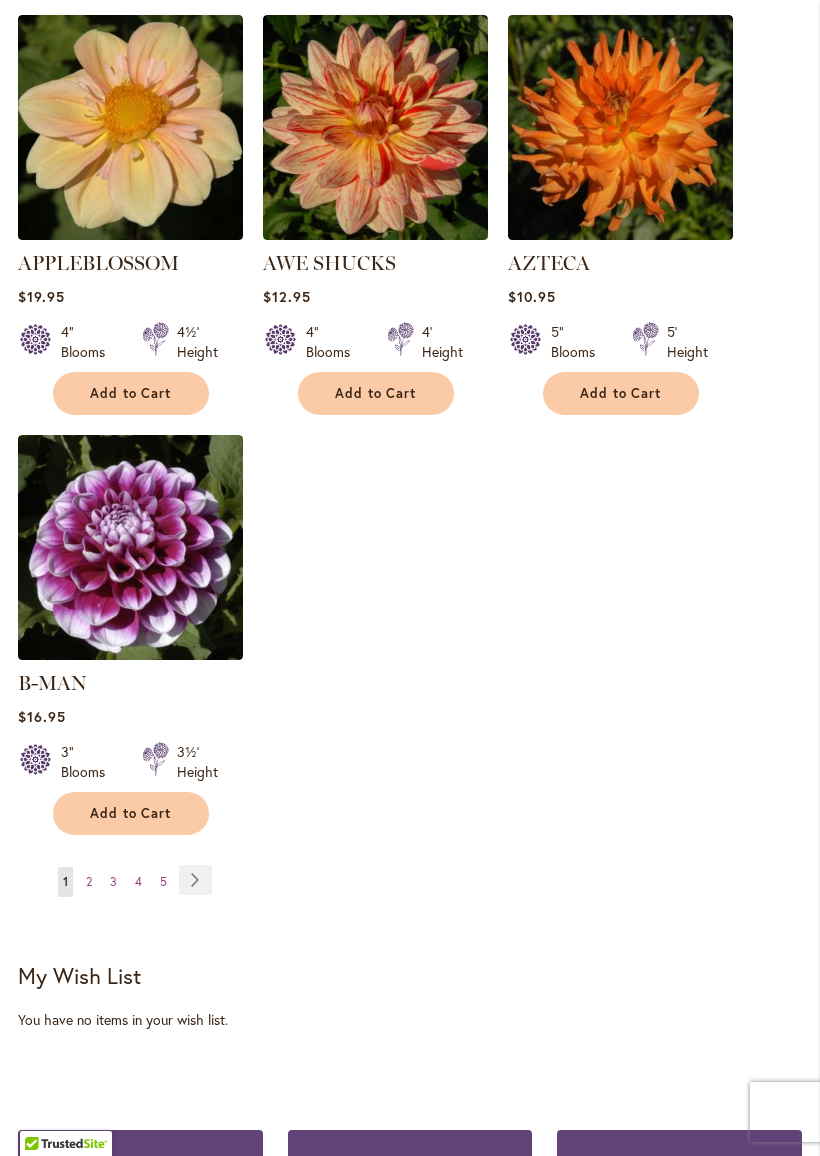 scroll, scrollTop: 2322, scrollLeft: 0, axis: vertical 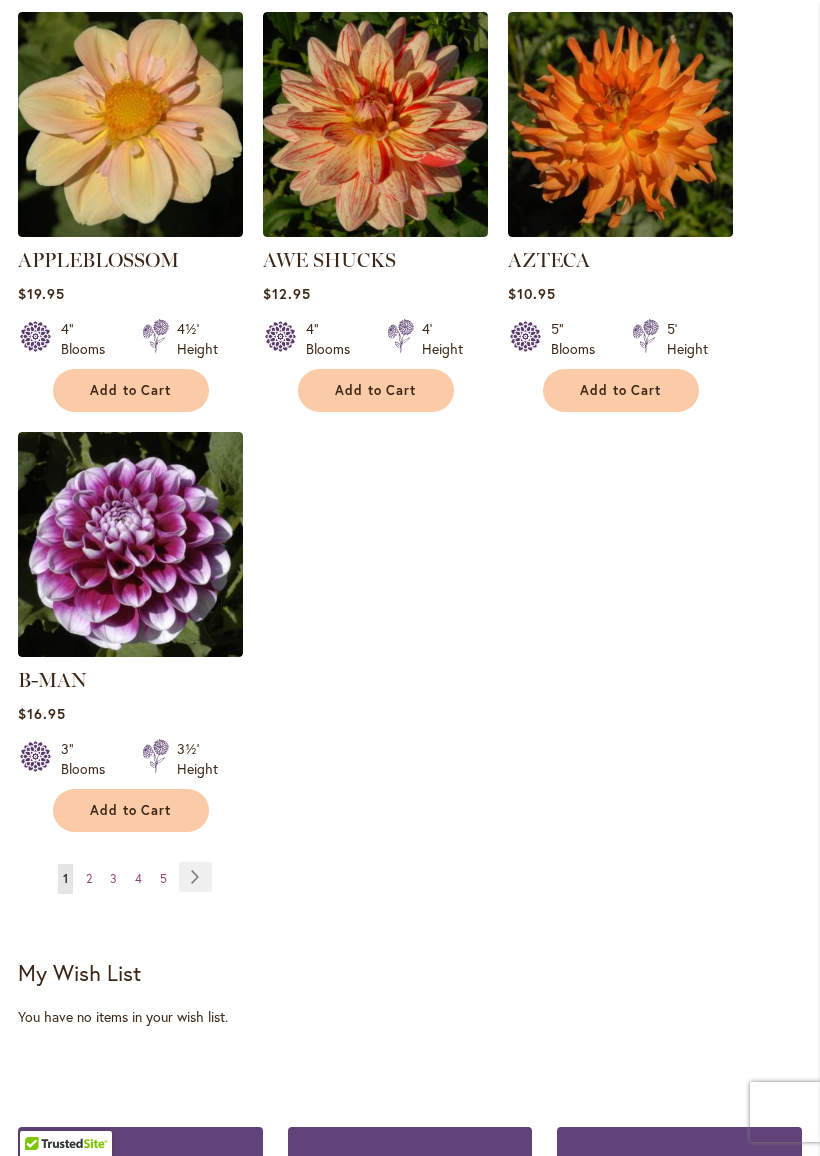 click on "Page
Next" at bounding box center [195, 877] 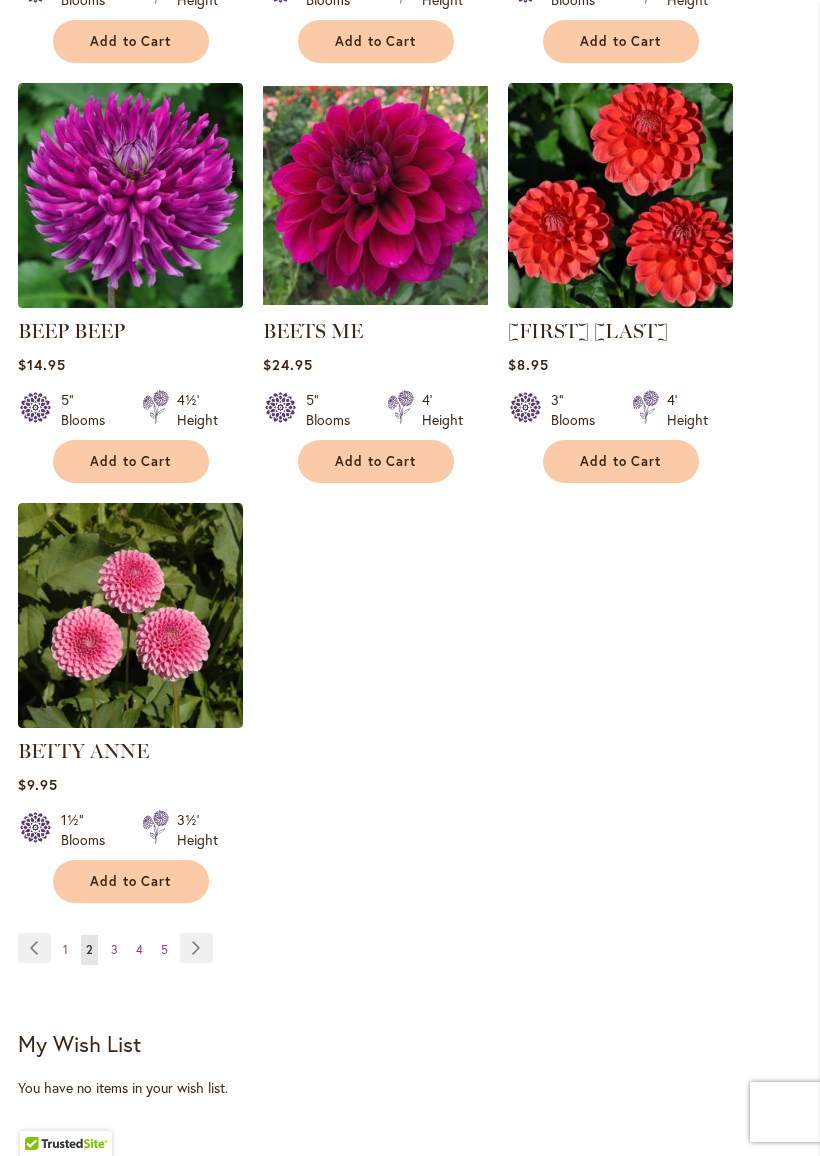 scroll, scrollTop: 2252, scrollLeft: 0, axis: vertical 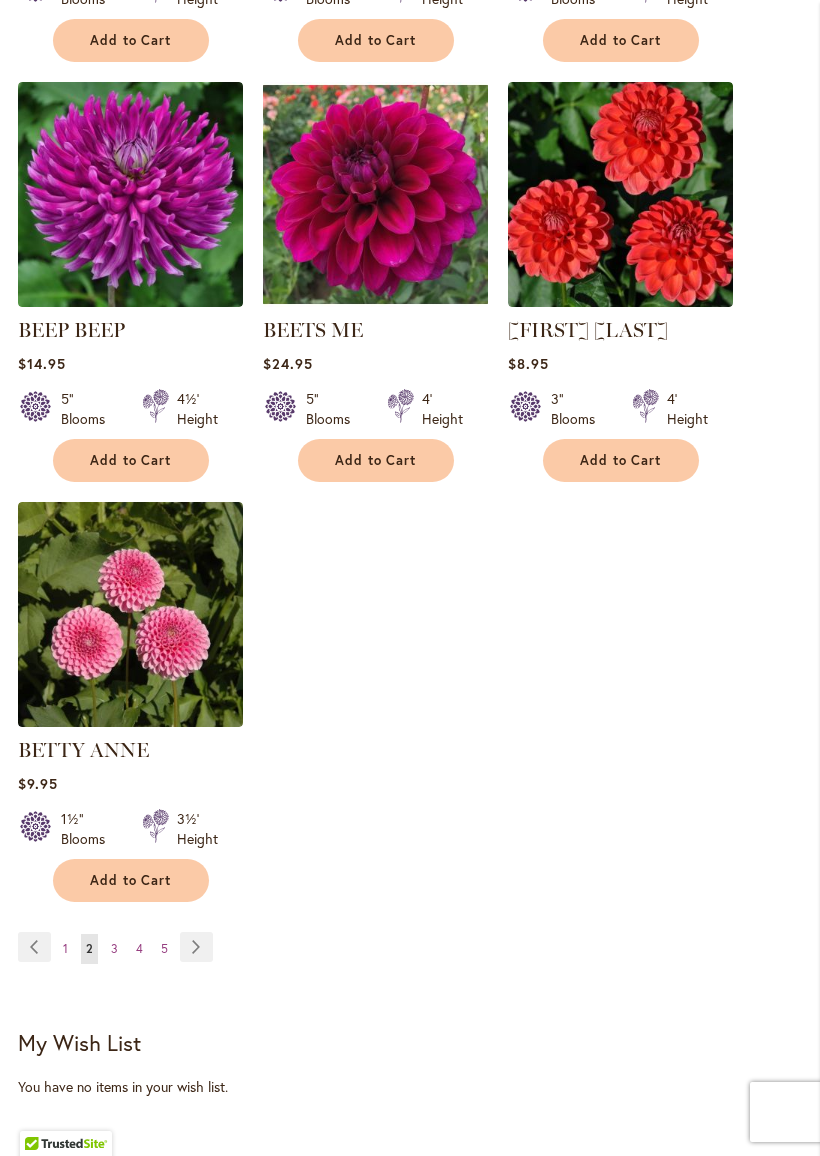 click on "Page
Next" at bounding box center [196, 947] 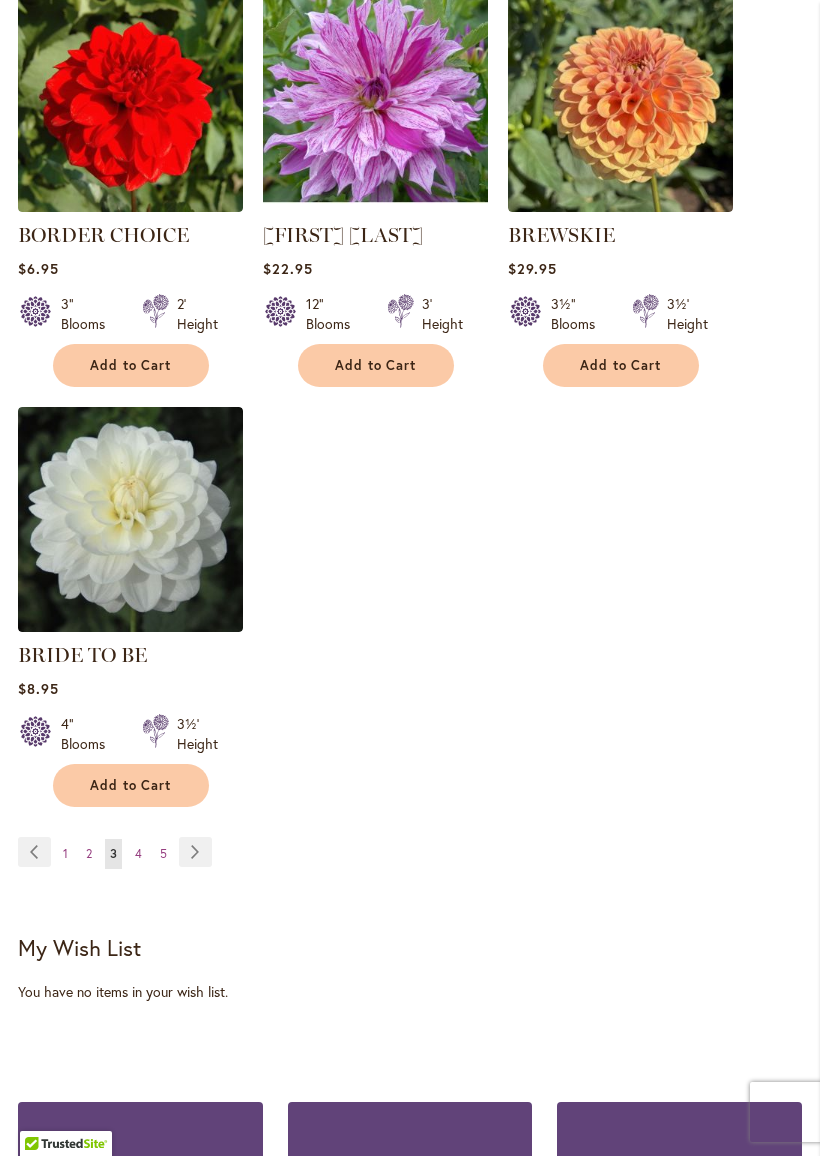 scroll, scrollTop: 2354, scrollLeft: 0, axis: vertical 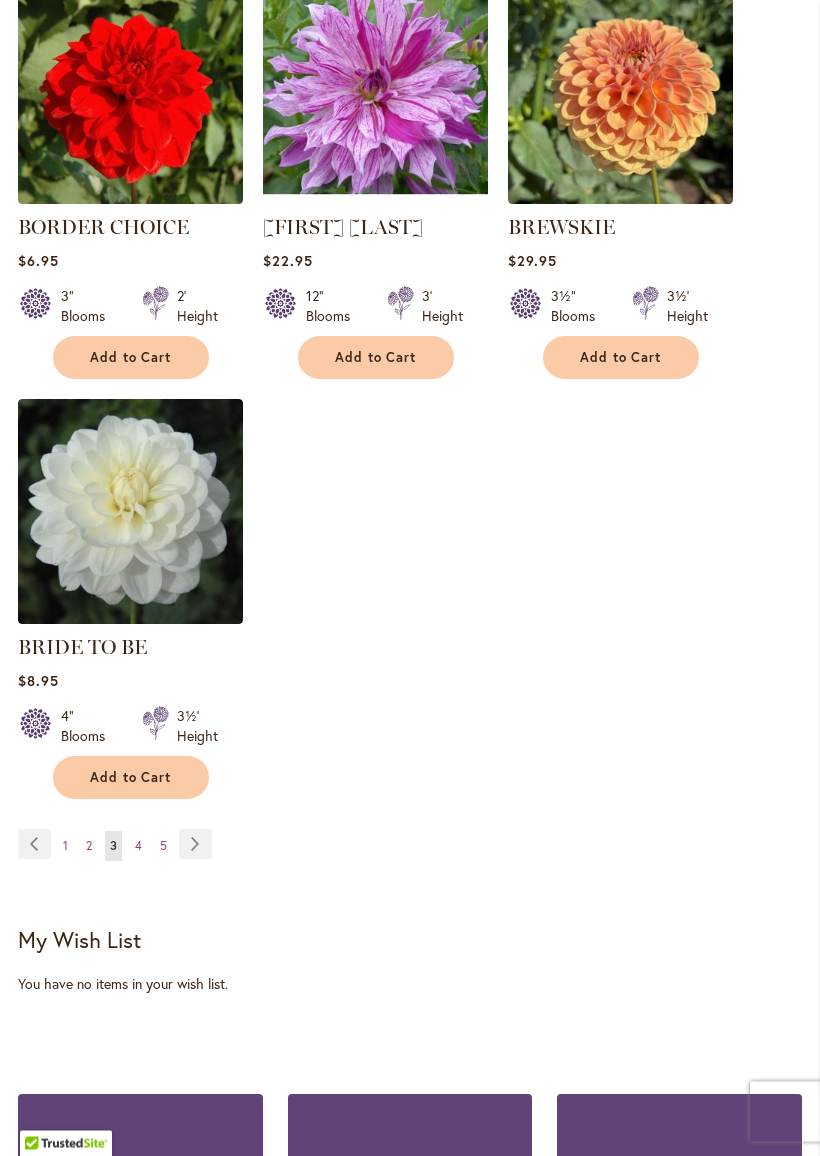click on "Page
Next" at bounding box center [195, 845] 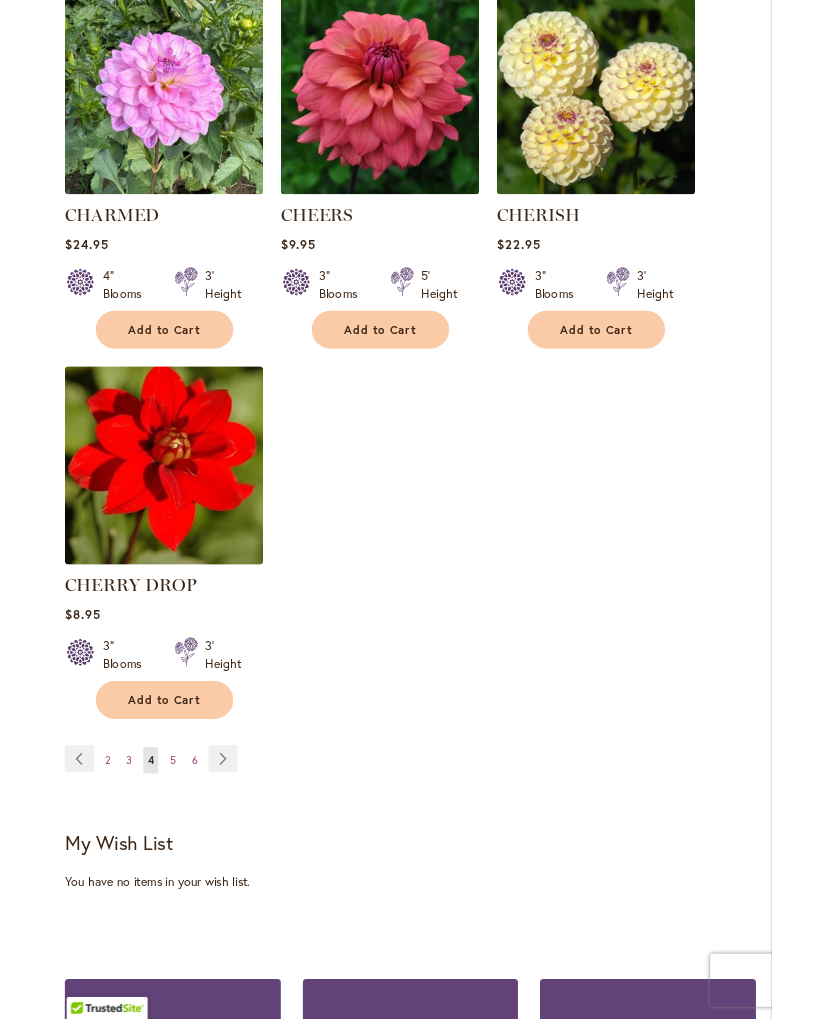 scroll, scrollTop: 2372, scrollLeft: 0, axis: vertical 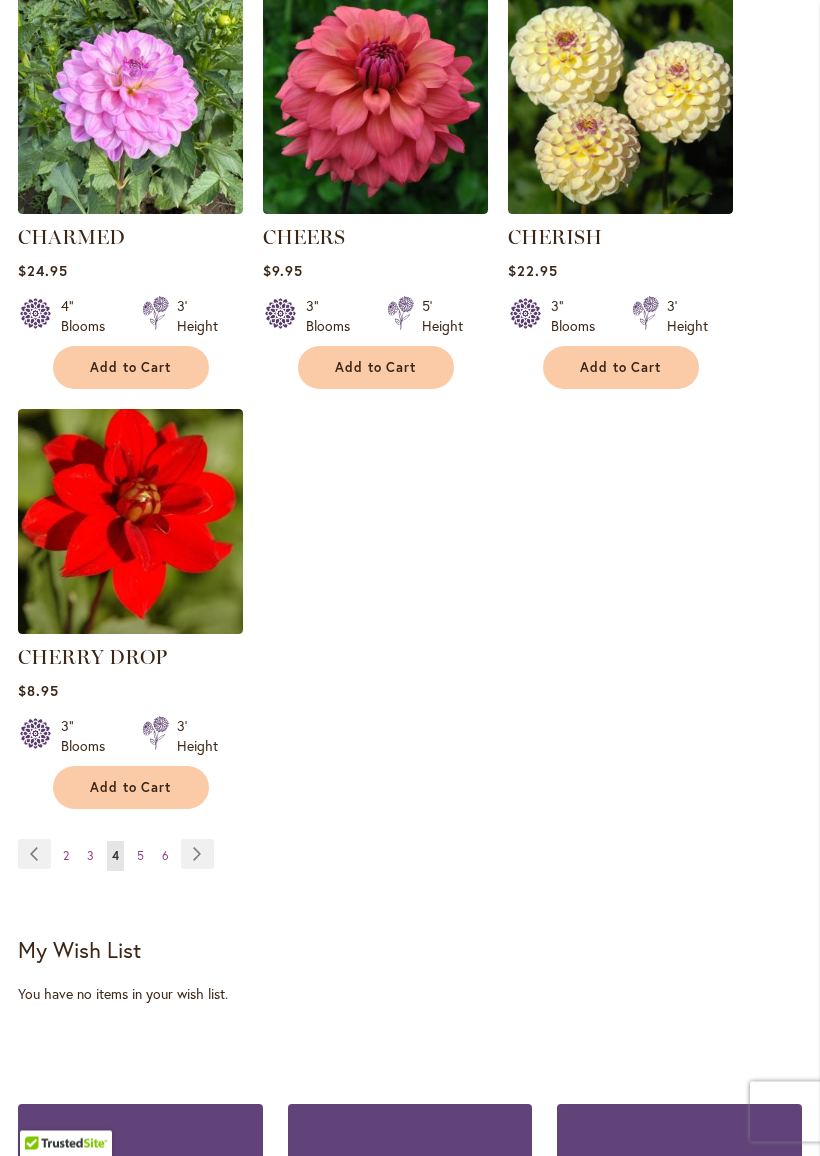 click on "Page
Next" at bounding box center [197, 855] 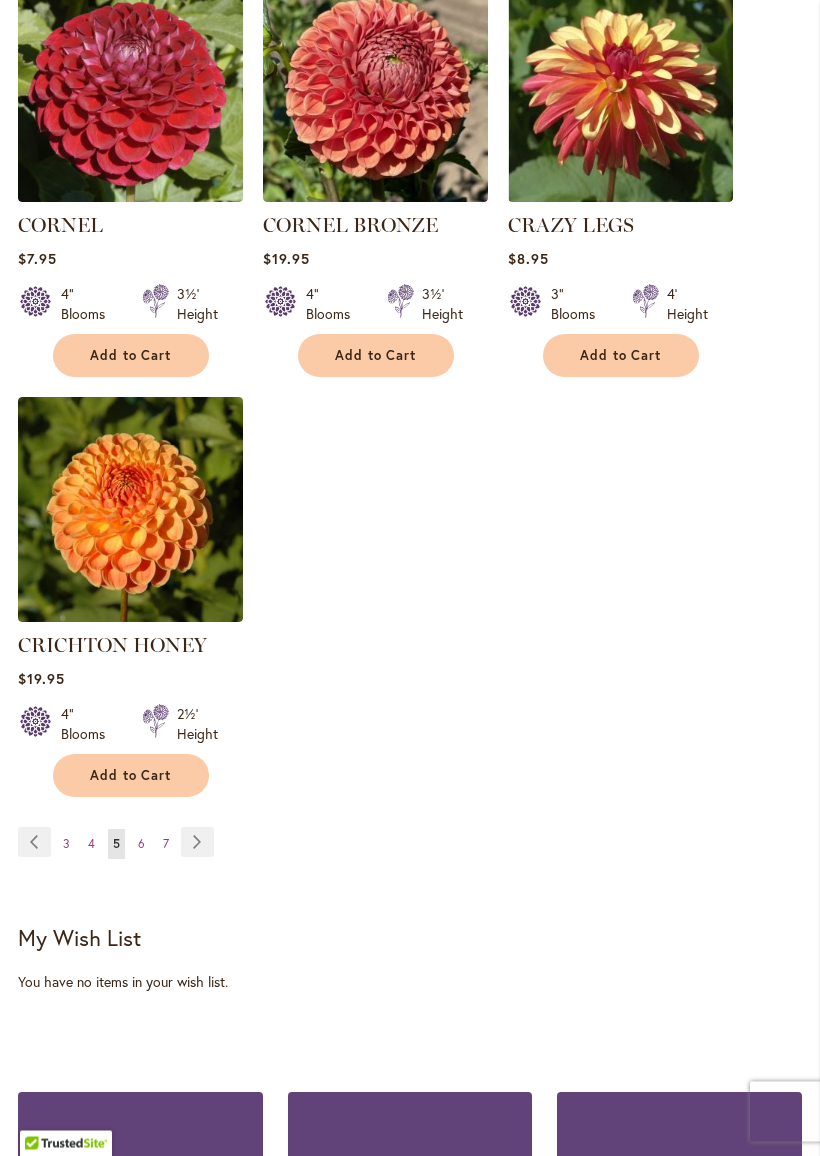 scroll, scrollTop: 2369, scrollLeft: 0, axis: vertical 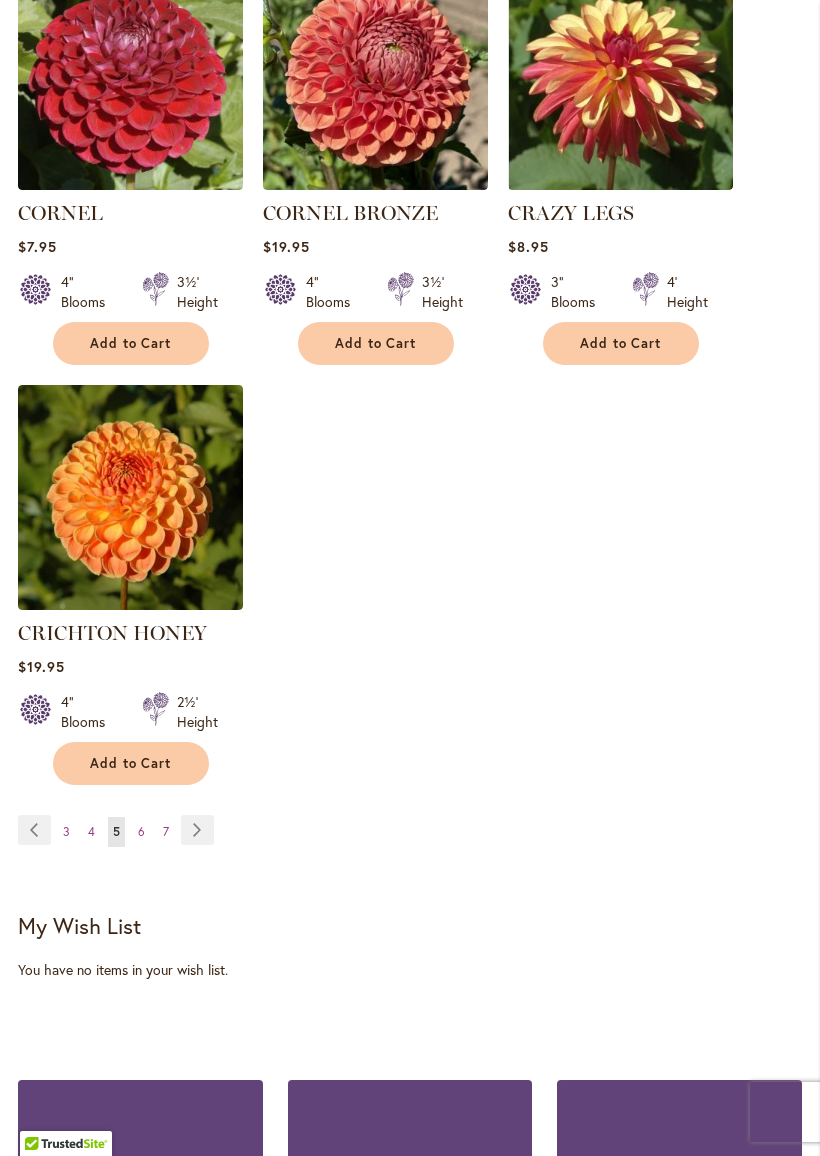click on "Page
Next" at bounding box center [197, 830] 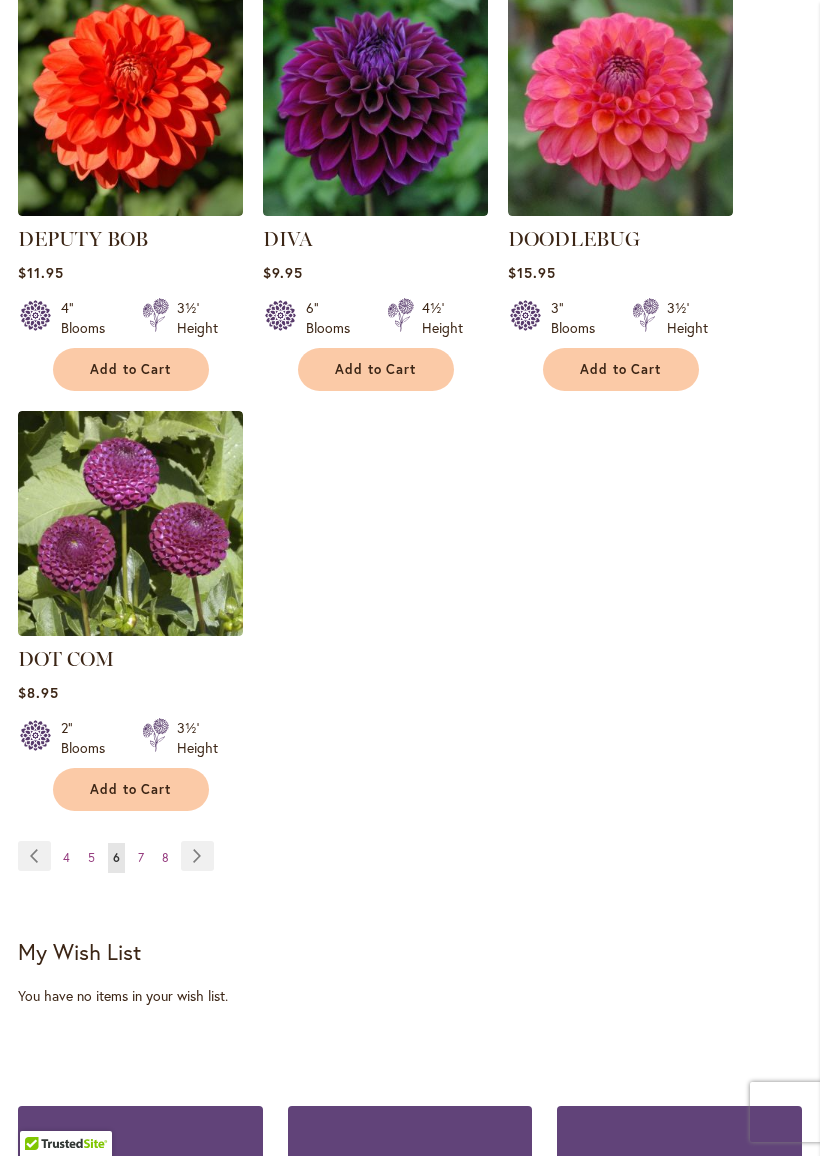 scroll, scrollTop: 2374, scrollLeft: 0, axis: vertical 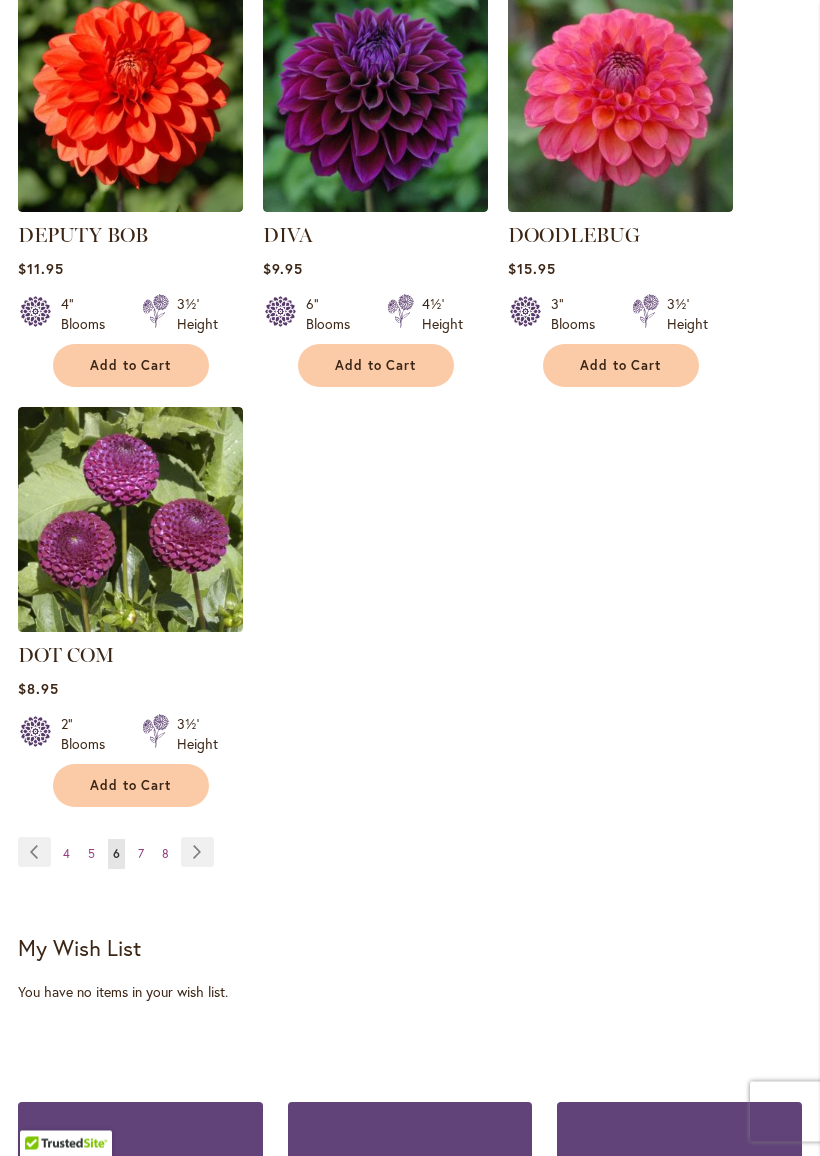 click on "Page
Next" at bounding box center (197, 853) 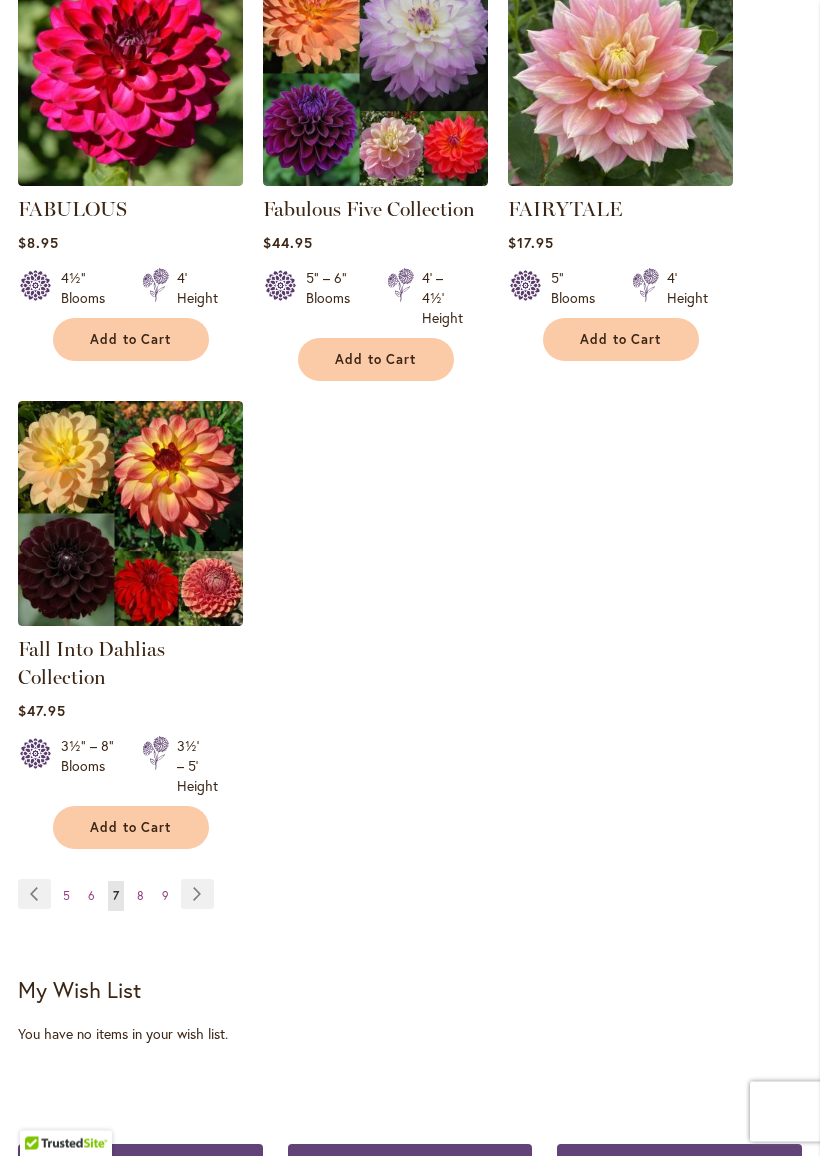 scroll, scrollTop: 2379, scrollLeft: 0, axis: vertical 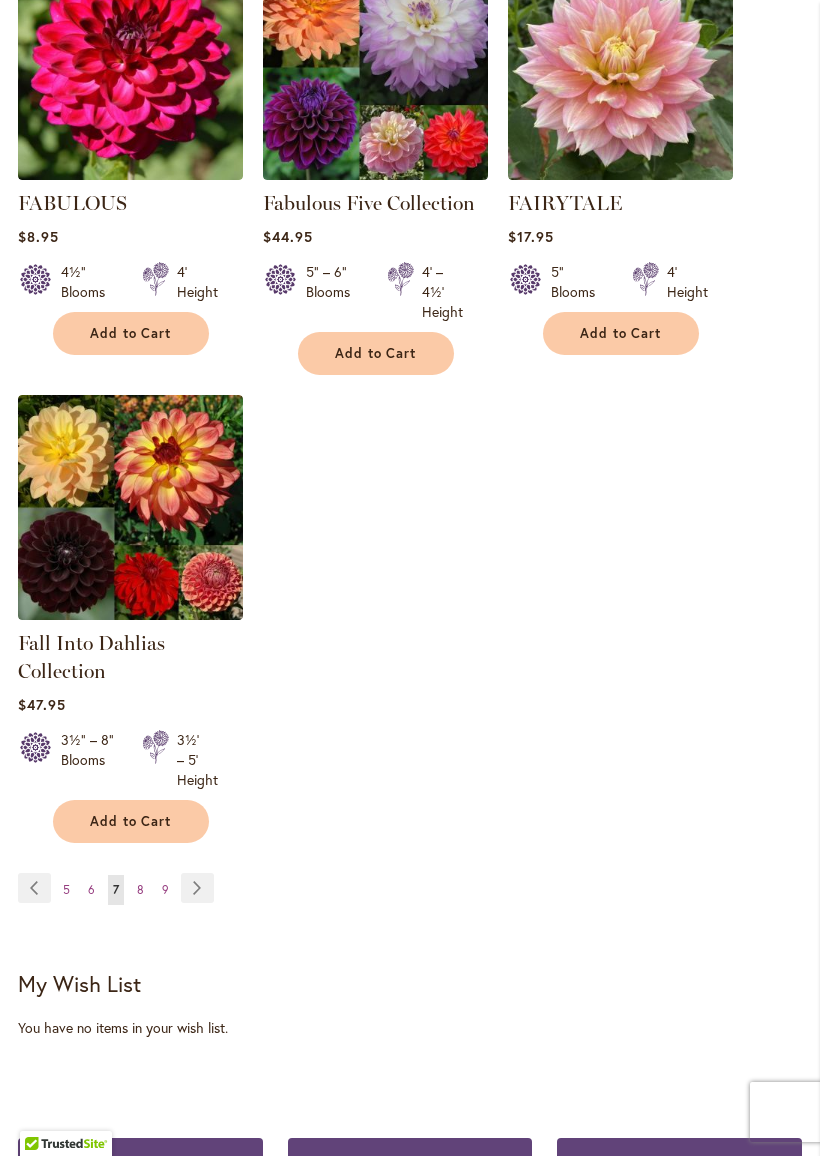 click on "Page
Next" at bounding box center (197, 888) 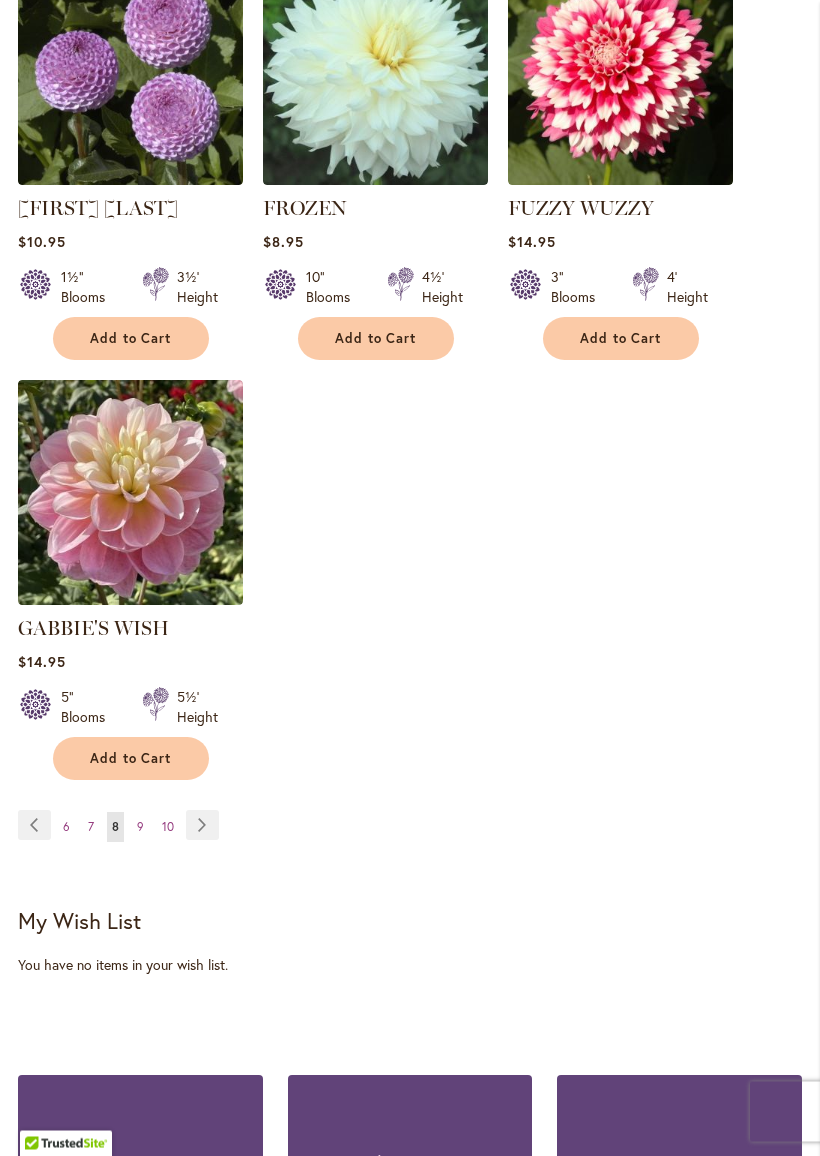 scroll, scrollTop: 2401, scrollLeft: 0, axis: vertical 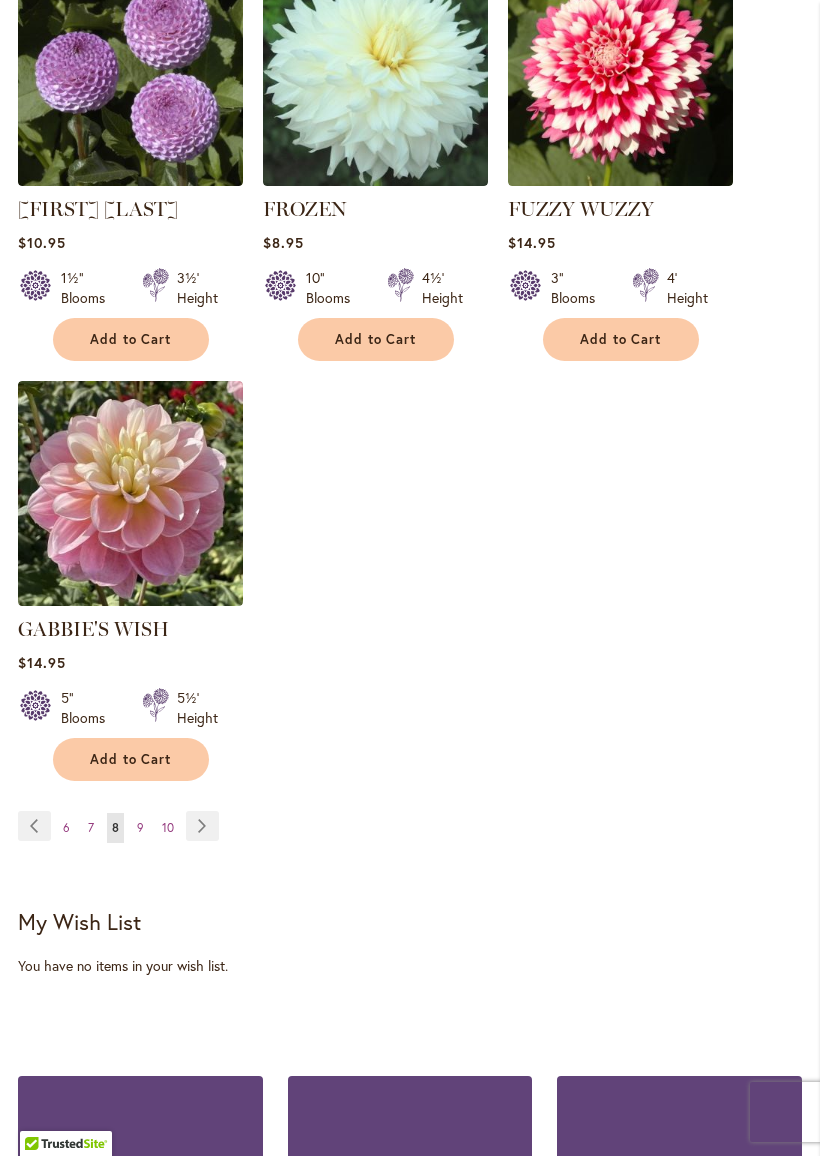 click on "Page
Next" at bounding box center (202, 826) 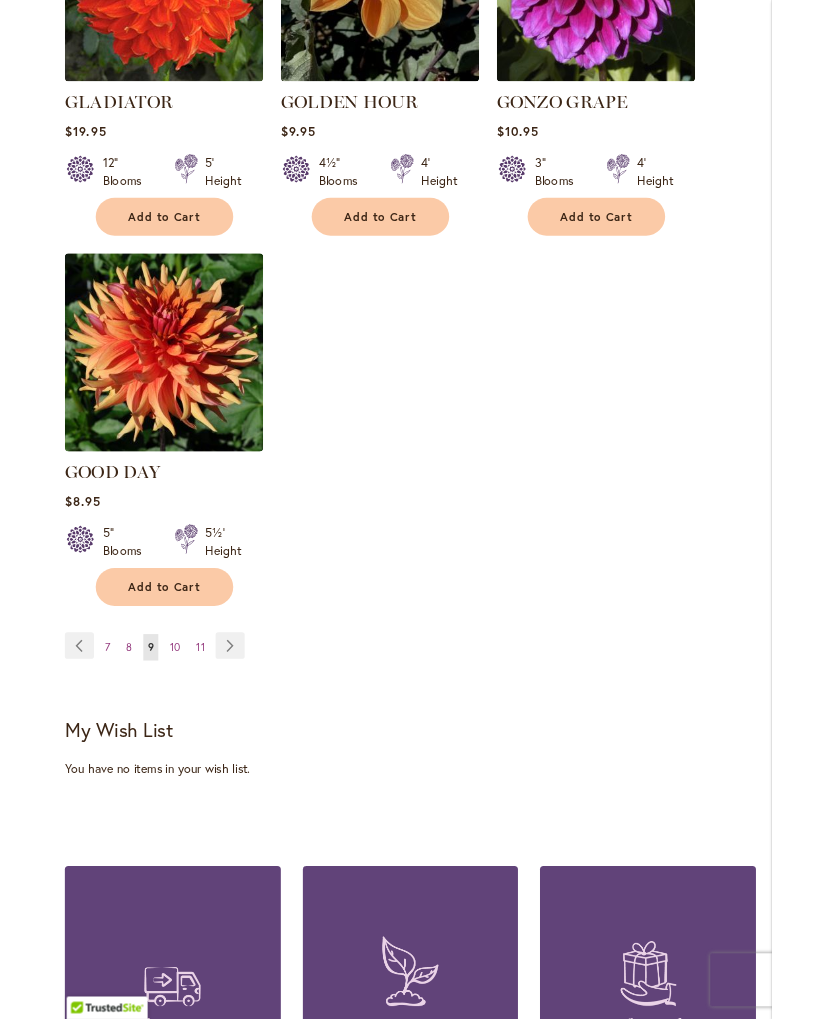 scroll, scrollTop: 2495, scrollLeft: 0, axis: vertical 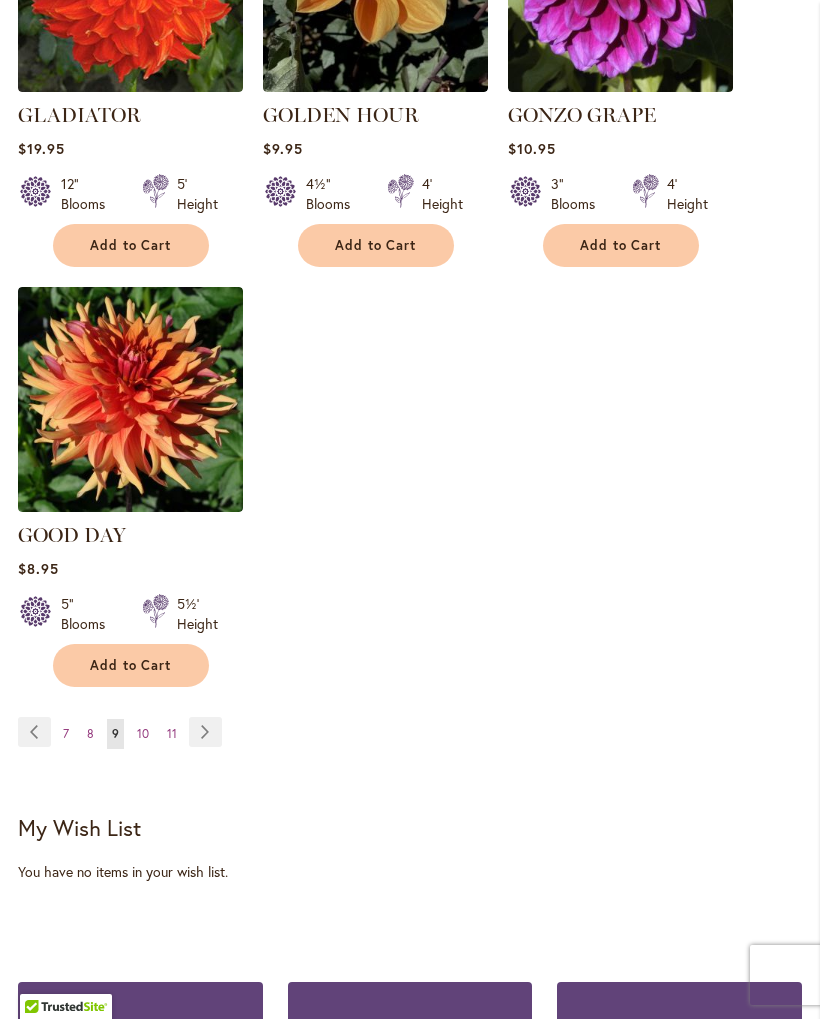 click on "Page
Next" at bounding box center (205, 732) 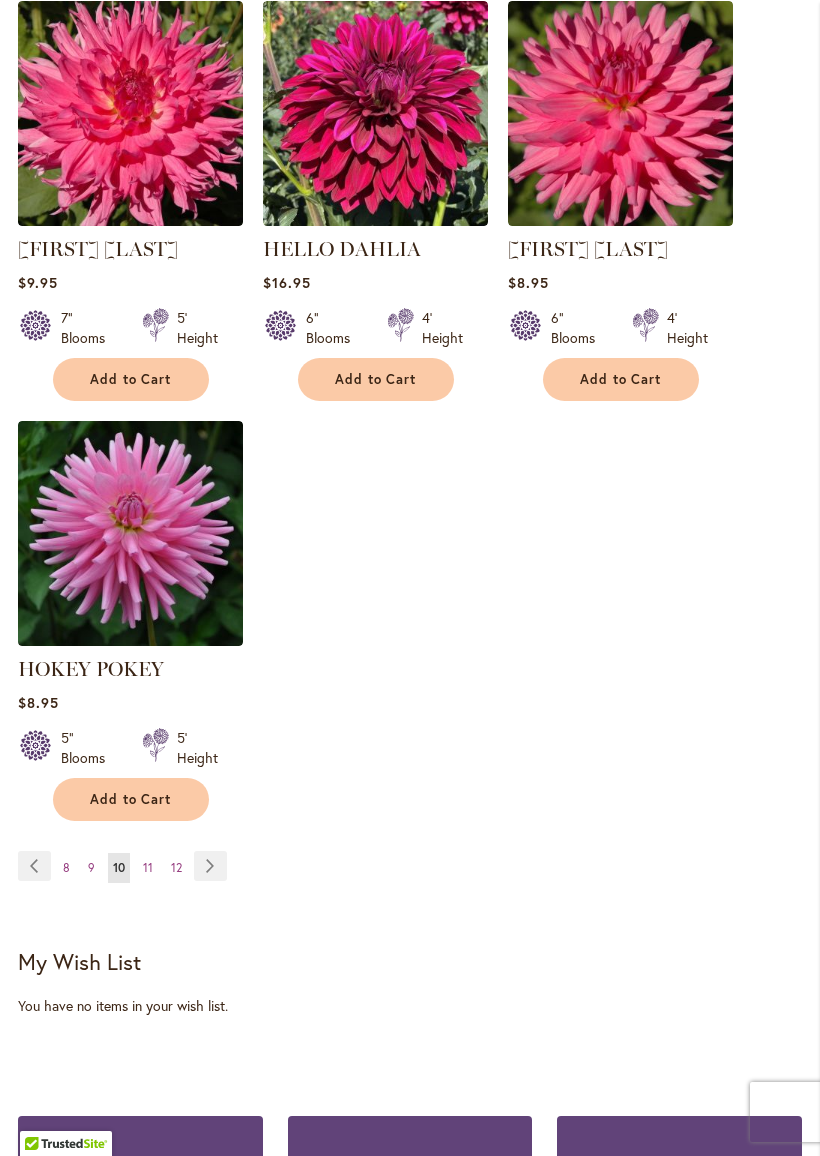 scroll, scrollTop: 2416, scrollLeft: 0, axis: vertical 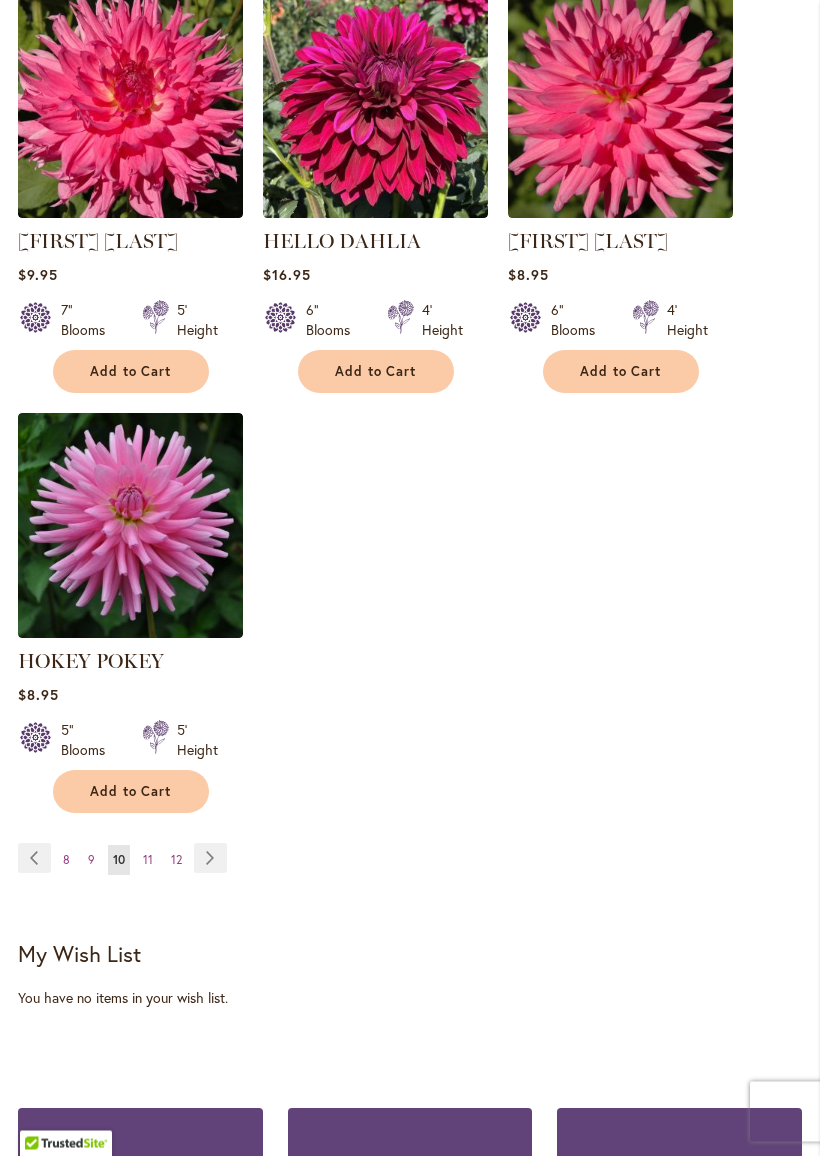click on "Page
Next" at bounding box center [210, 859] 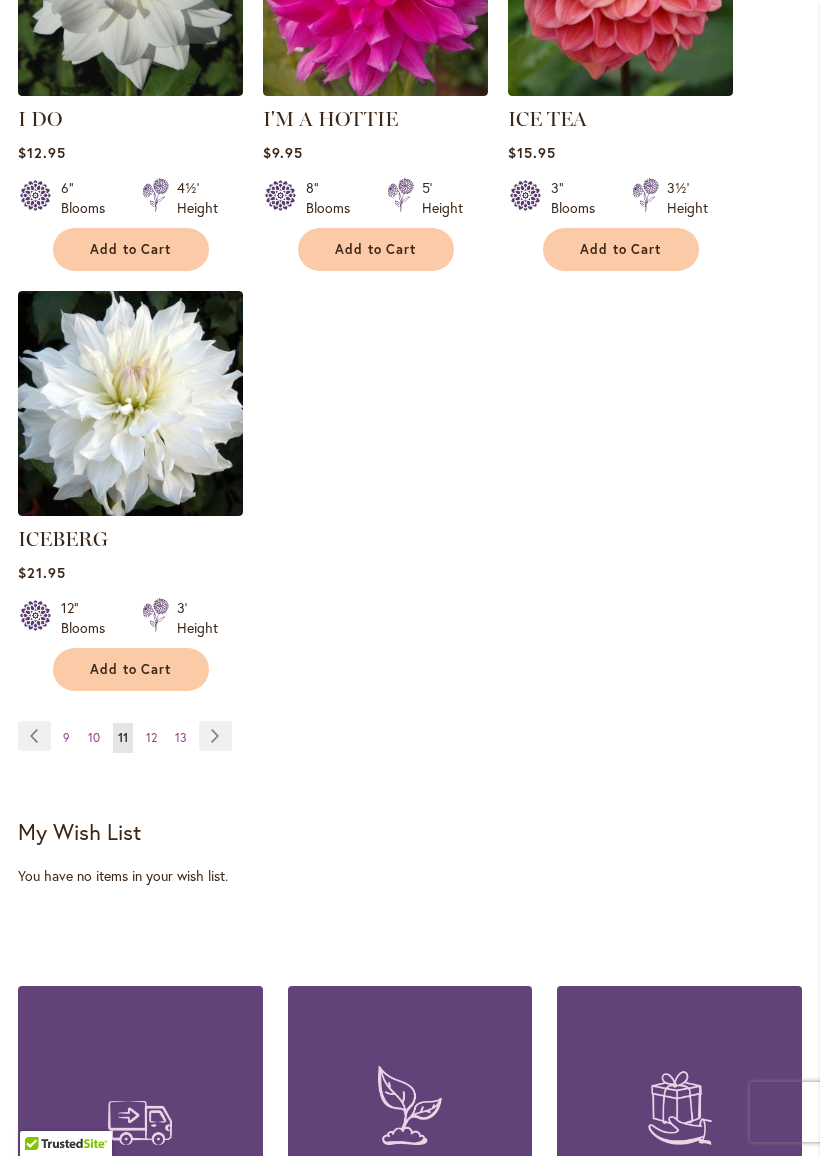 scroll, scrollTop: 2494, scrollLeft: 0, axis: vertical 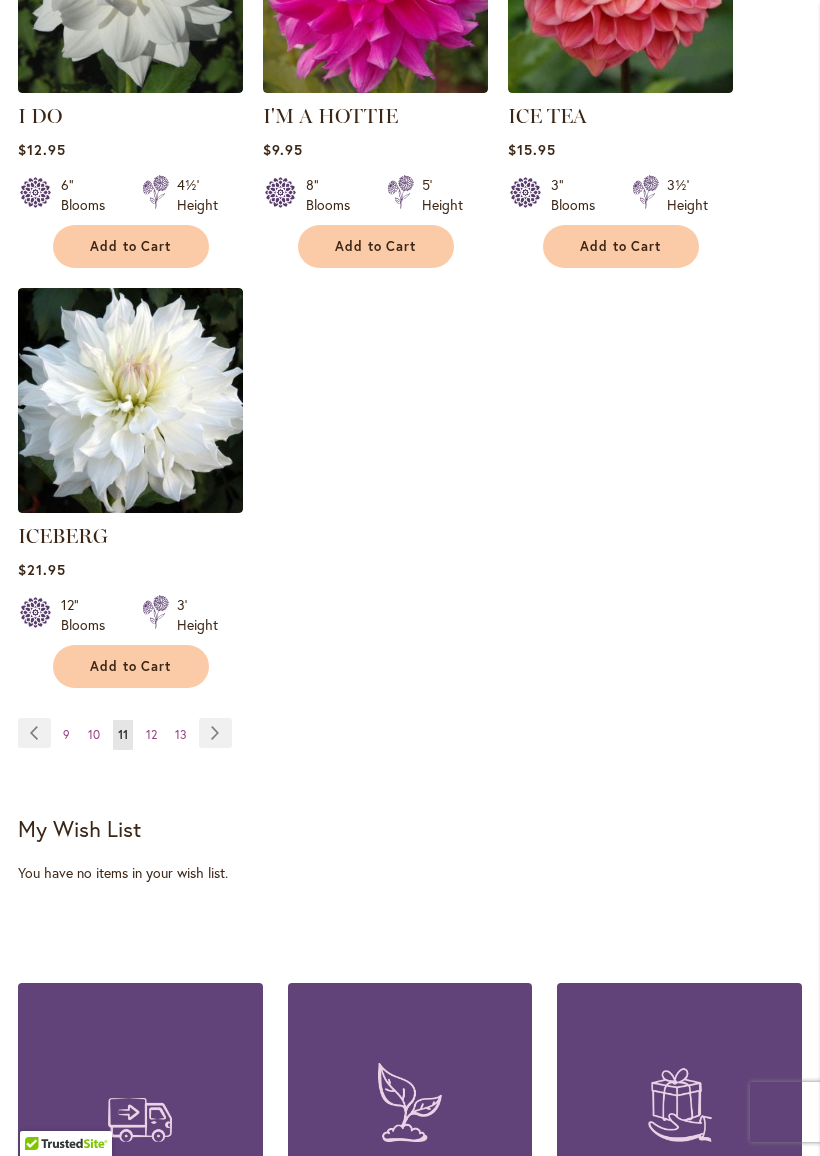 click on "Page
Next" at bounding box center [215, 733] 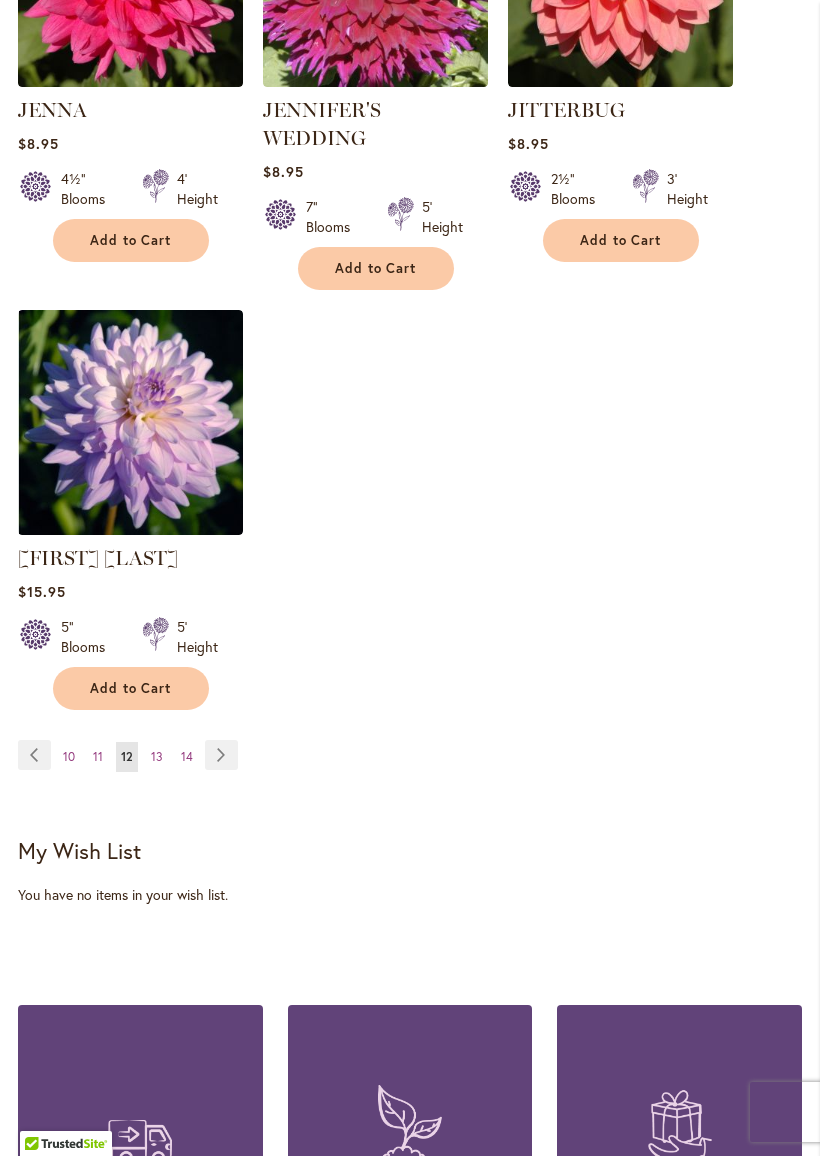 scroll, scrollTop: 2493, scrollLeft: 0, axis: vertical 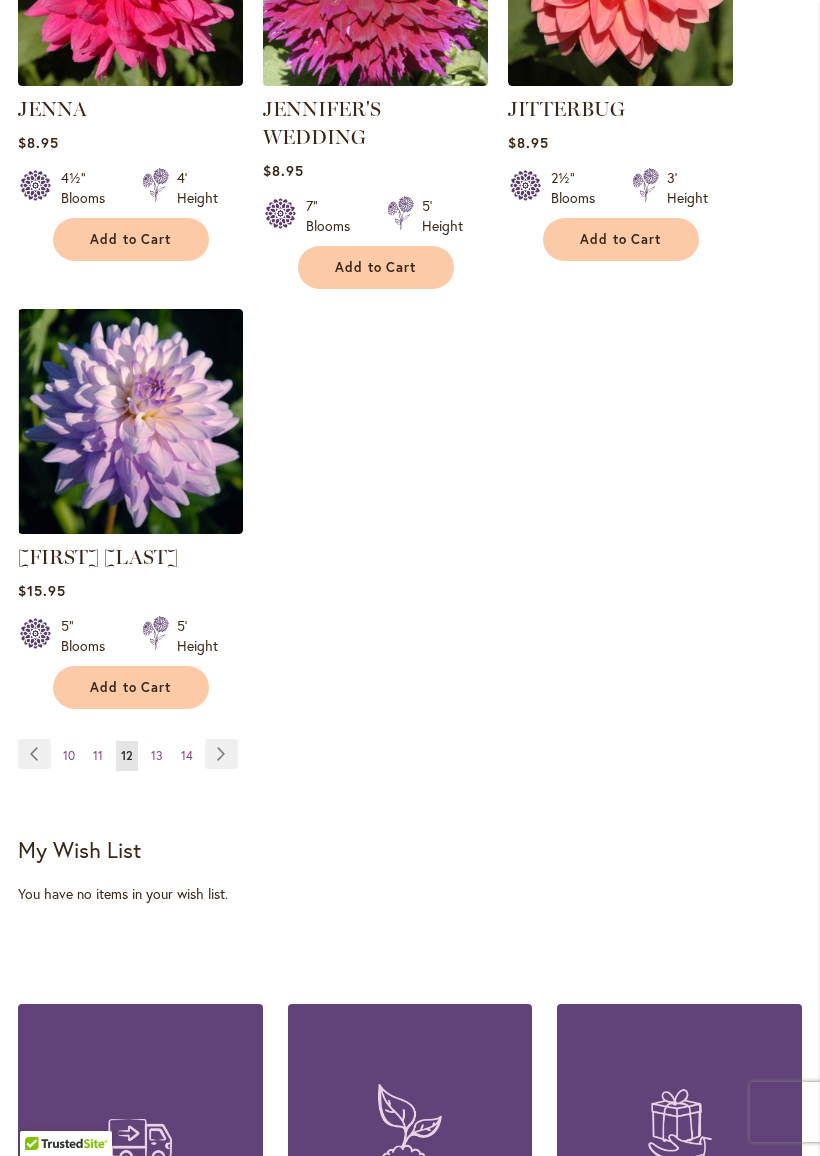click on "Page
Next" at bounding box center [221, 754] 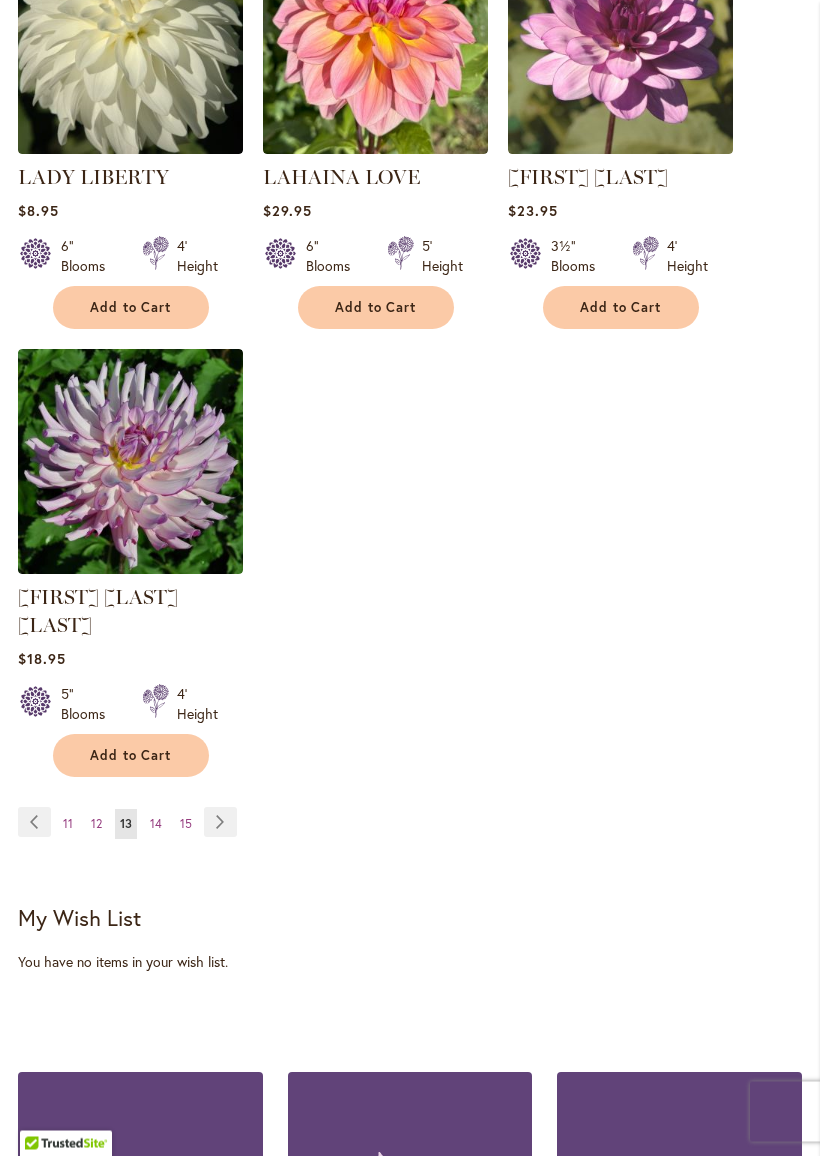scroll, scrollTop: 2407, scrollLeft: 0, axis: vertical 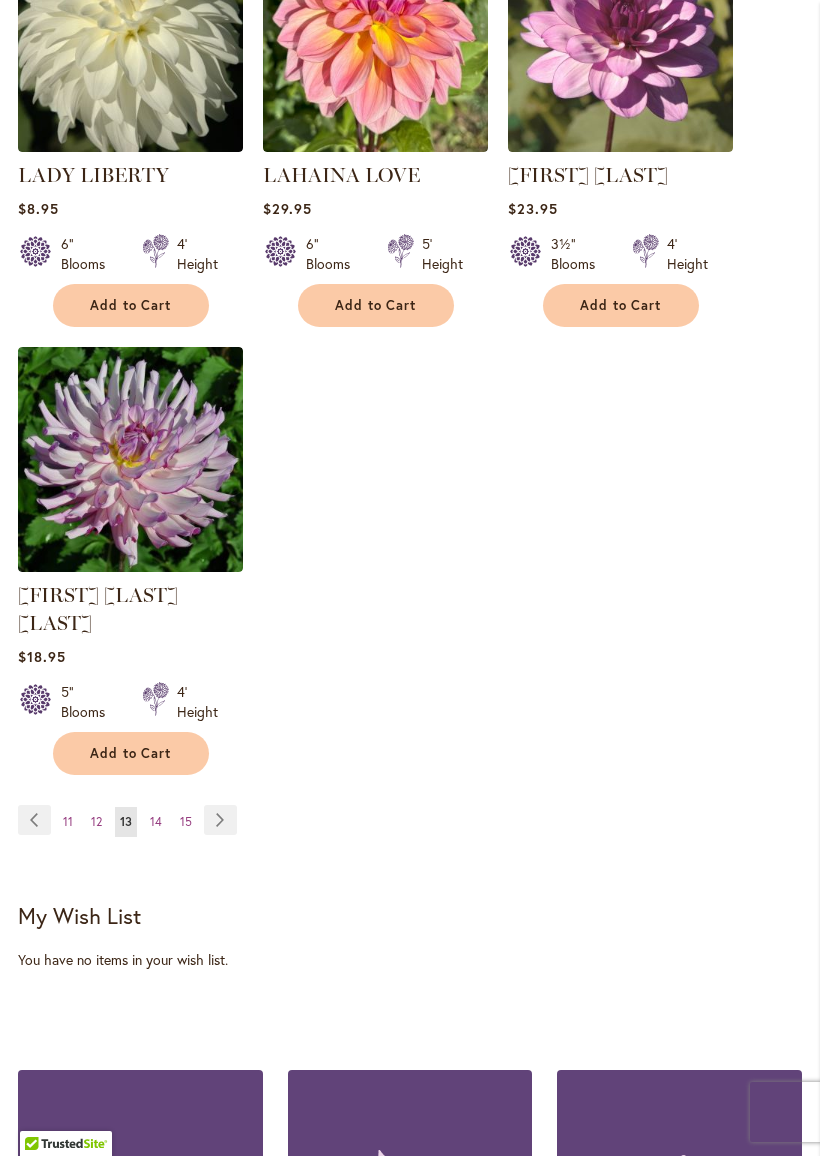click on "Page
Next" at bounding box center [220, 820] 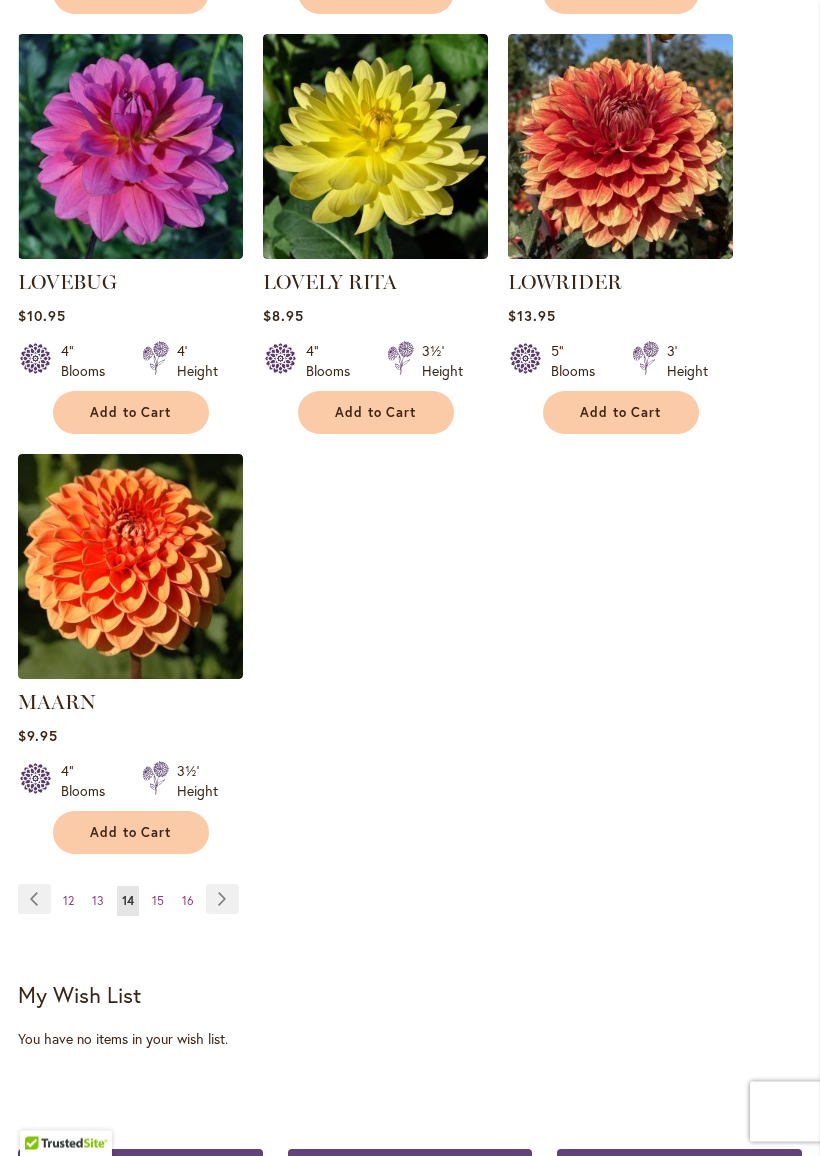 scroll, scrollTop: 2353, scrollLeft: 0, axis: vertical 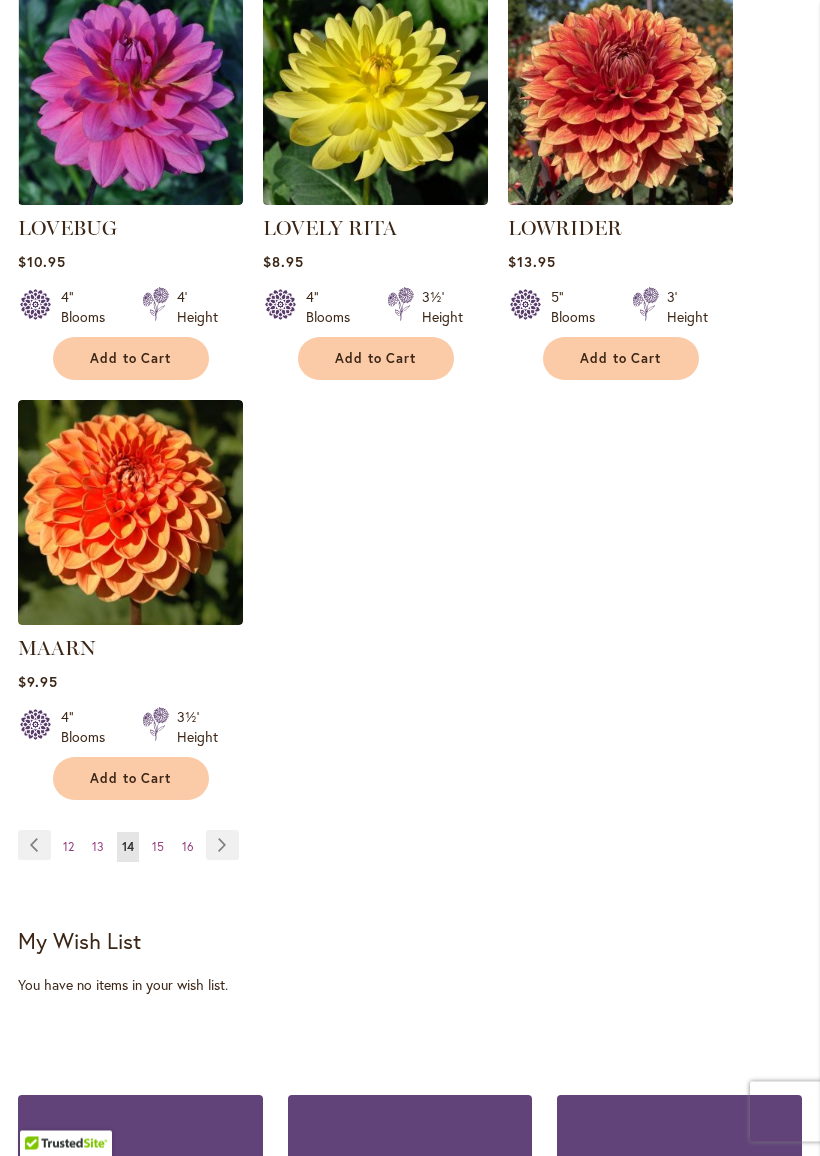 click on "Page
Next" at bounding box center [222, 846] 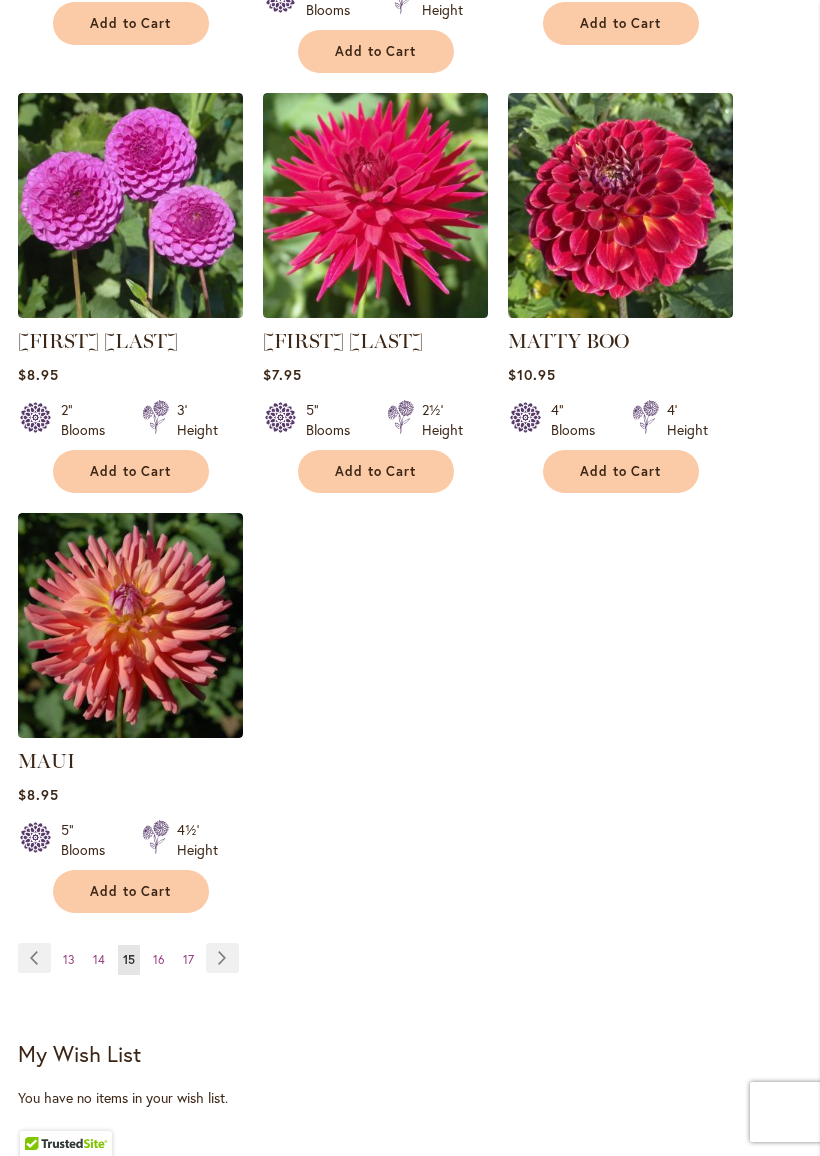 scroll, scrollTop: 2303, scrollLeft: 0, axis: vertical 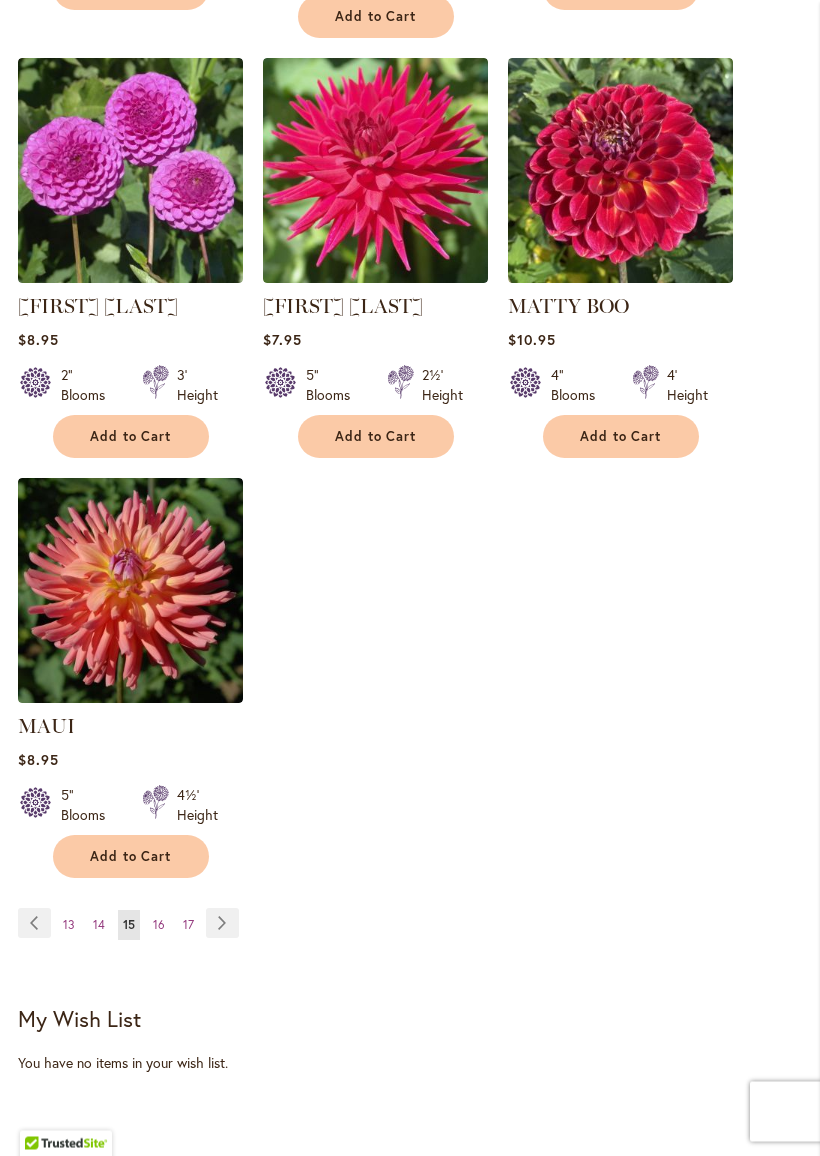 click on "Page
Next" at bounding box center [222, 924] 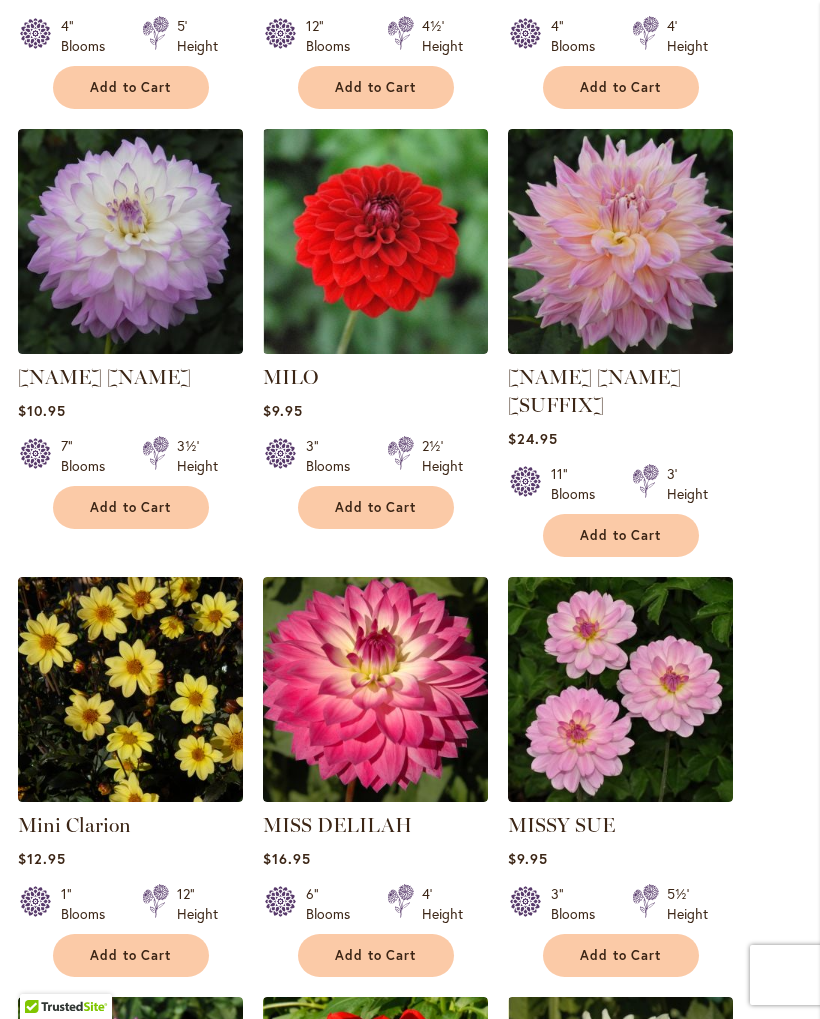 scroll, scrollTop: 941, scrollLeft: 0, axis: vertical 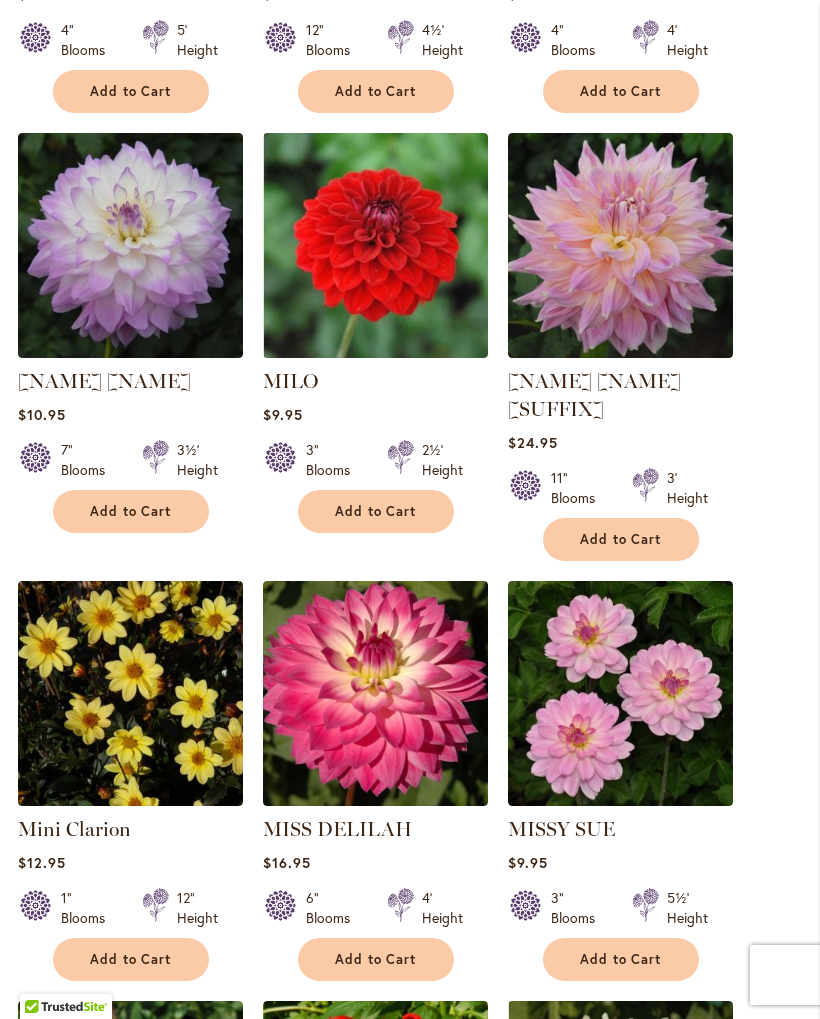 click on "Add to Cart" at bounding box center (131, 511) 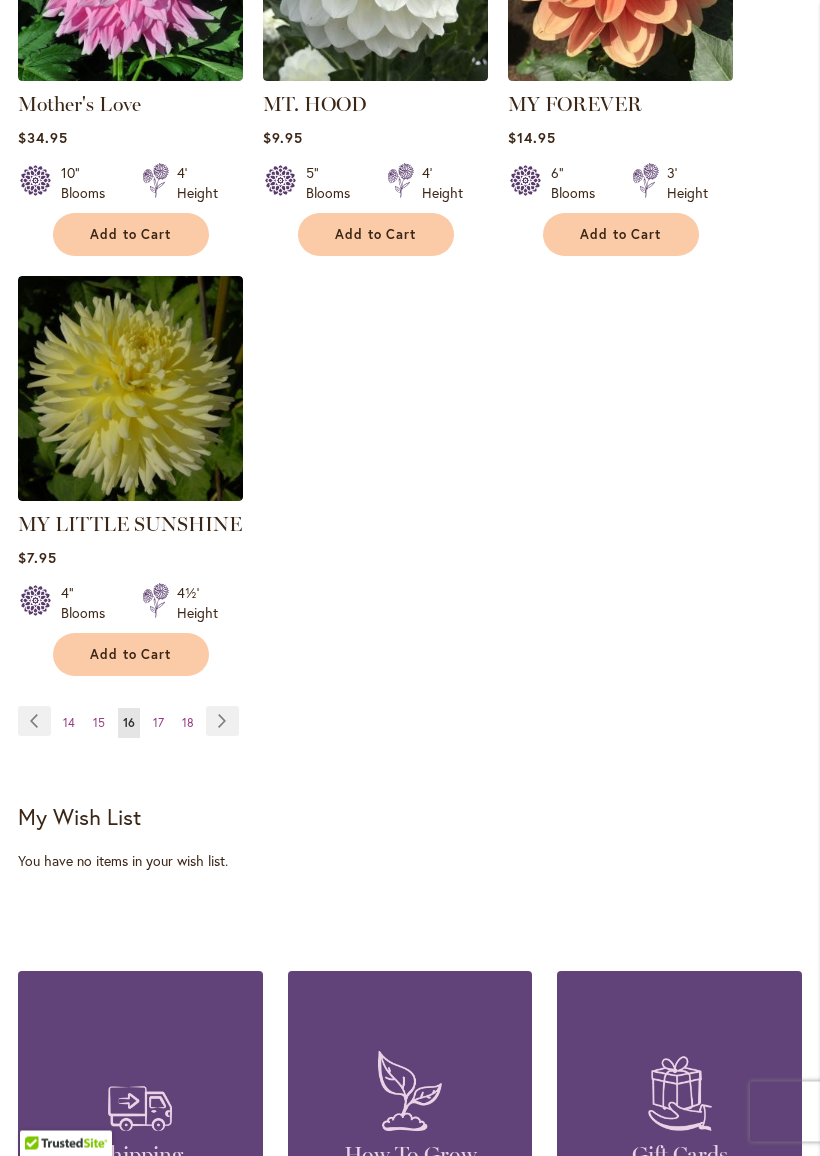 scroll, scrollTop: 2801, scrollLeft: 0, axis: vertical 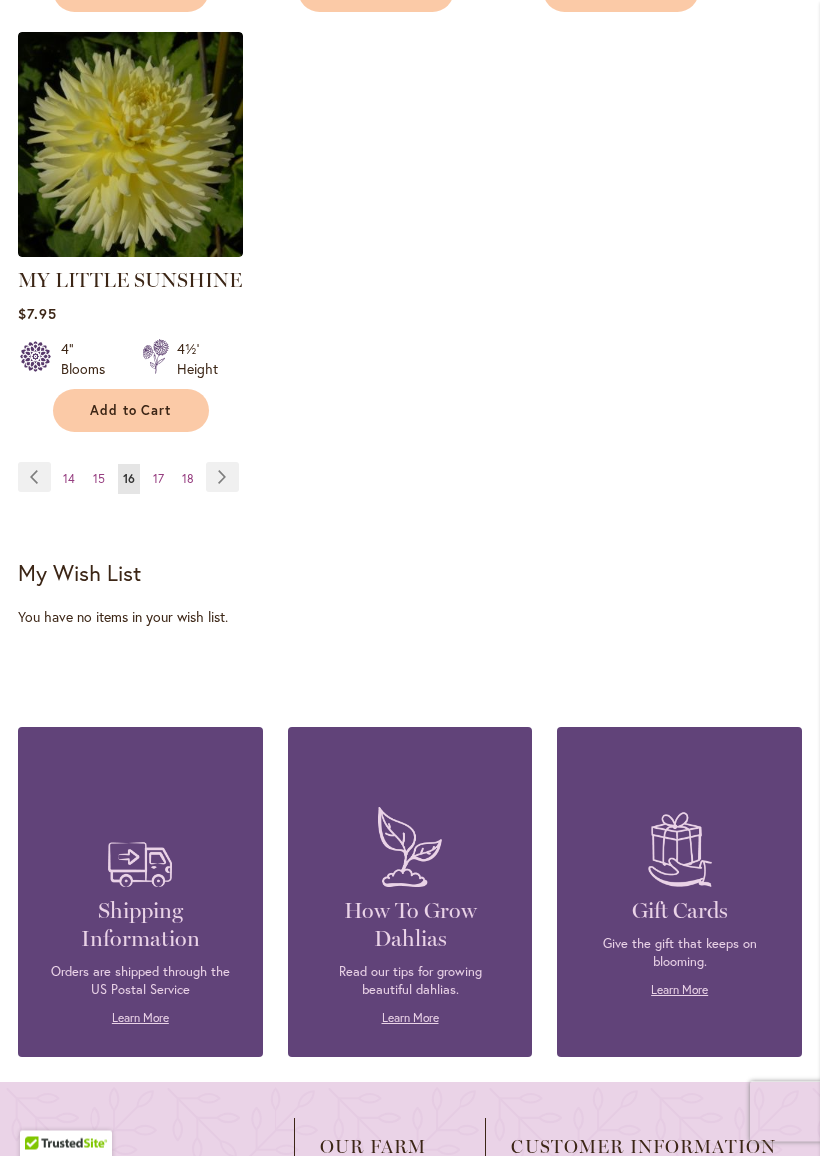 click on "Page
Next" at bounding box center (222, 478) 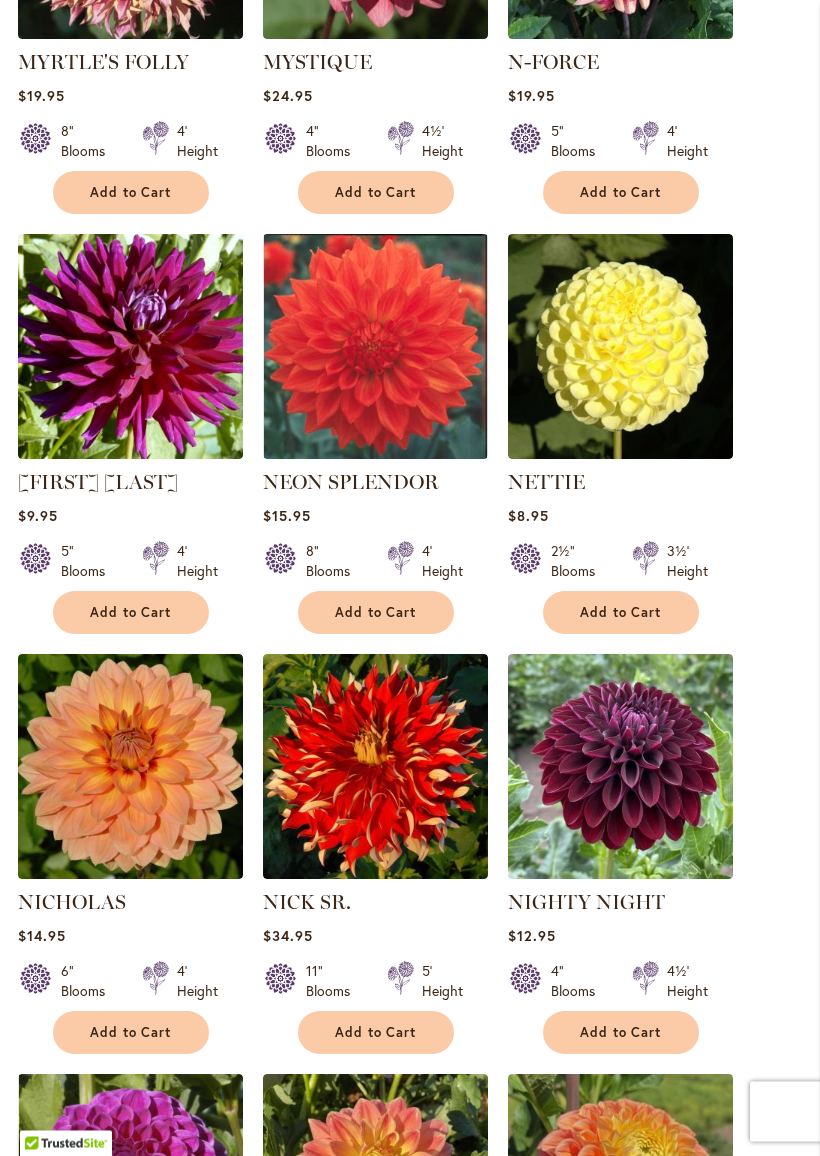 scroll, scrollTop: 852, scrollLeft: 0, axis: vertical 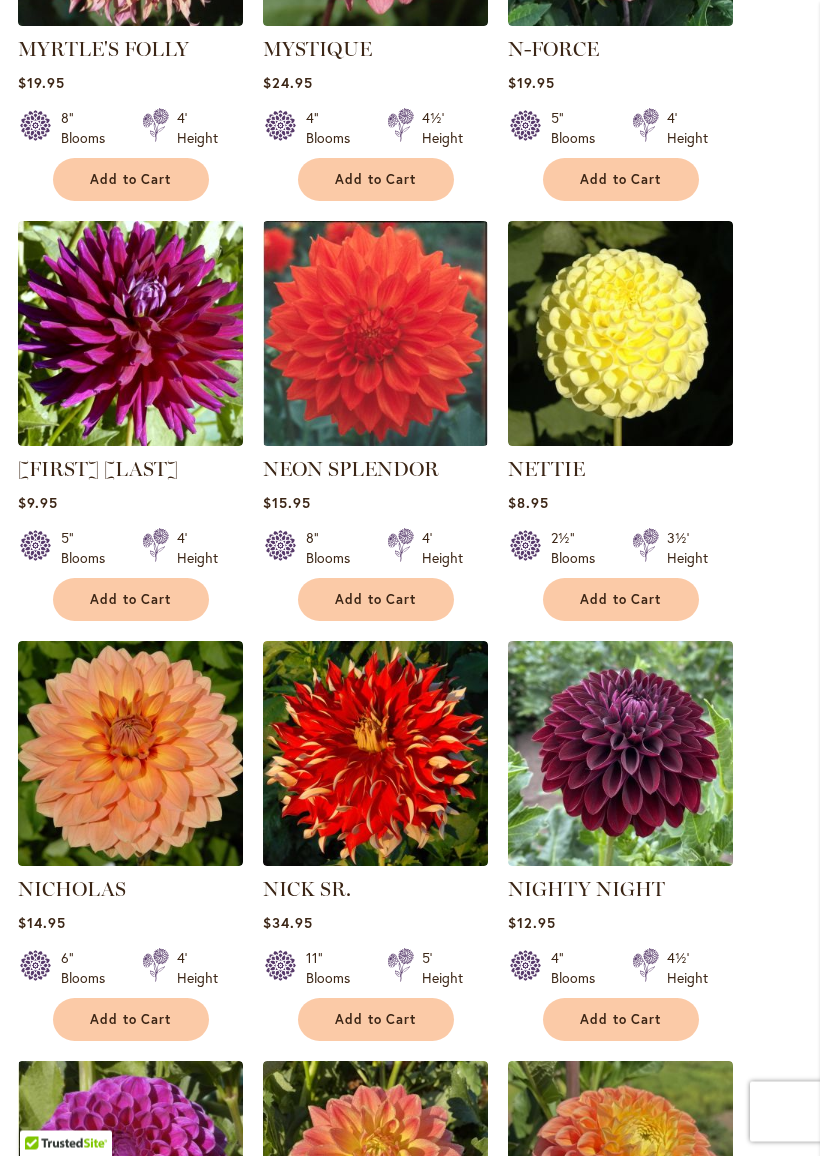click at bounding box center [375, 334] 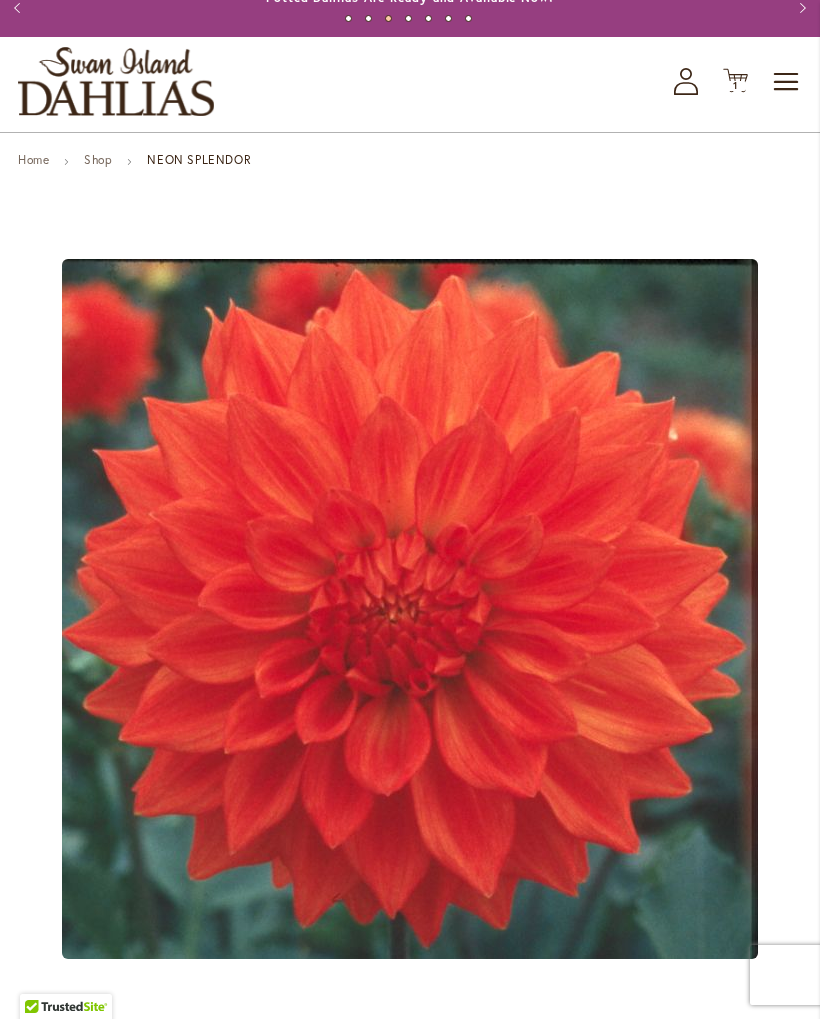 scroll, scrollTop: 0, scrollLeft: 0, axis: both 